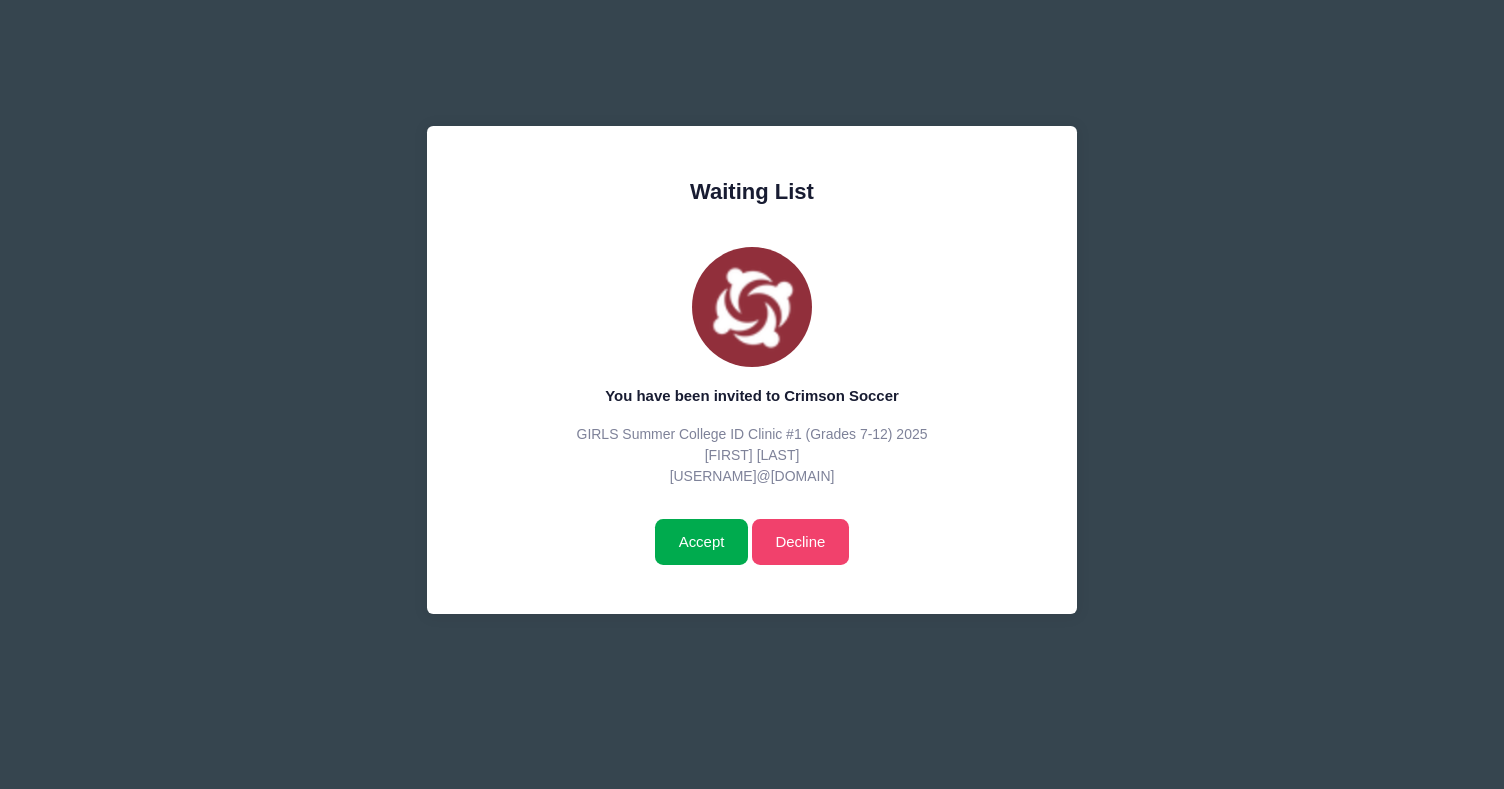 scroll, scrollTop: 0, scrollLeft: 0, axis: both 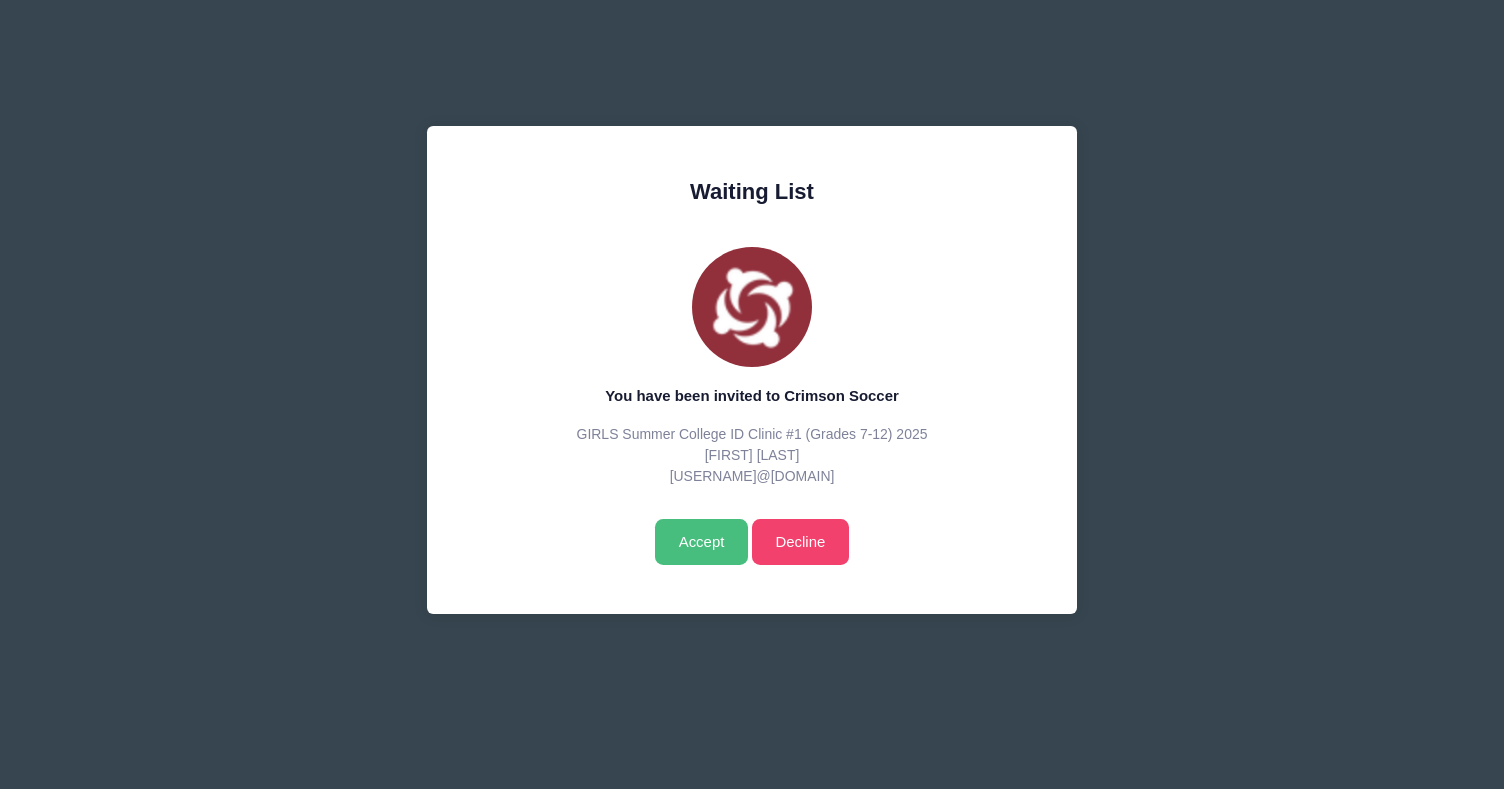 click on "Accept" at bounding box center [701, 542] 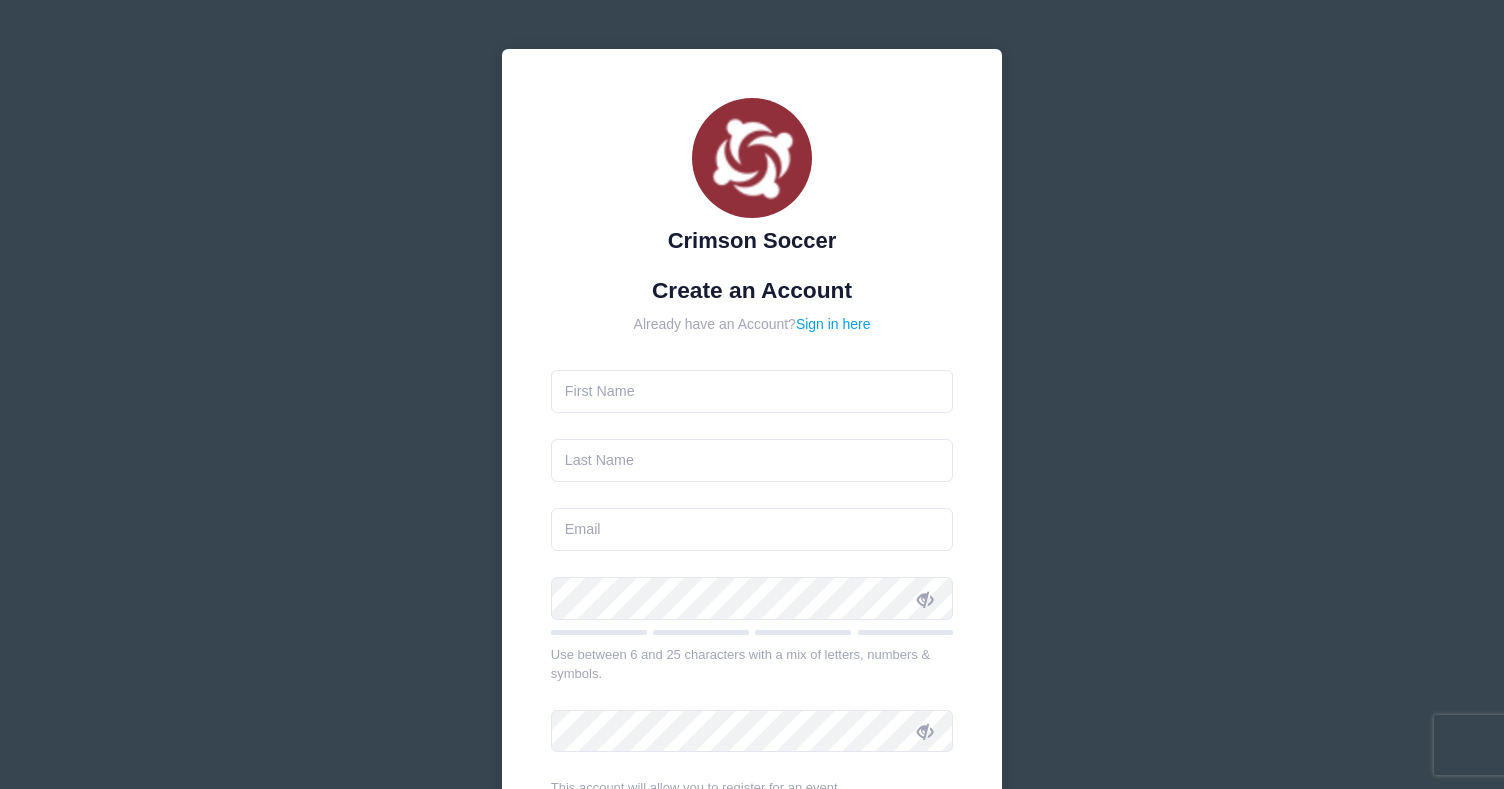 scroll, scrollTop: 0, scrollLeft: 0, axis: both 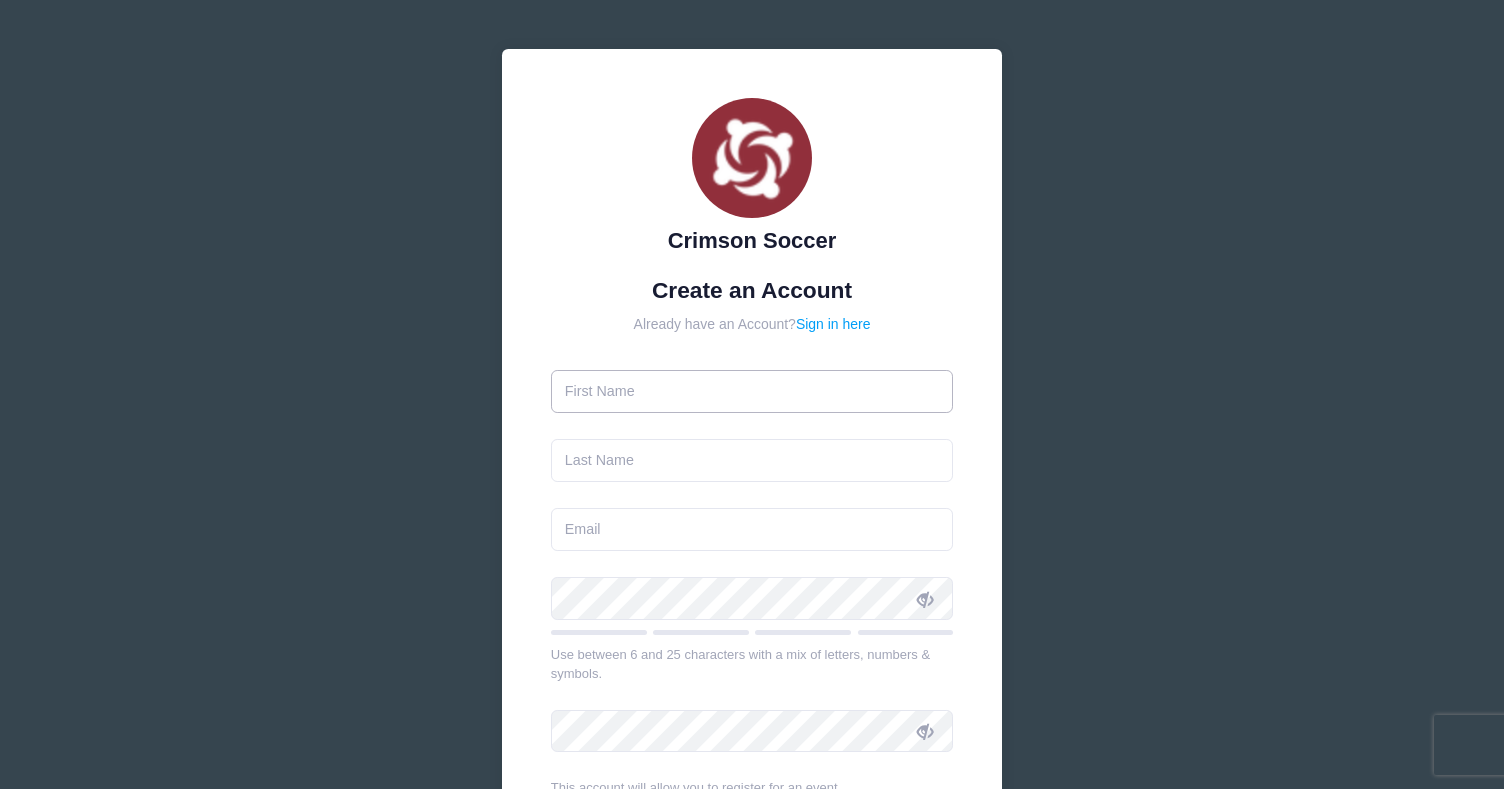 click at bounding box center [752, 391] 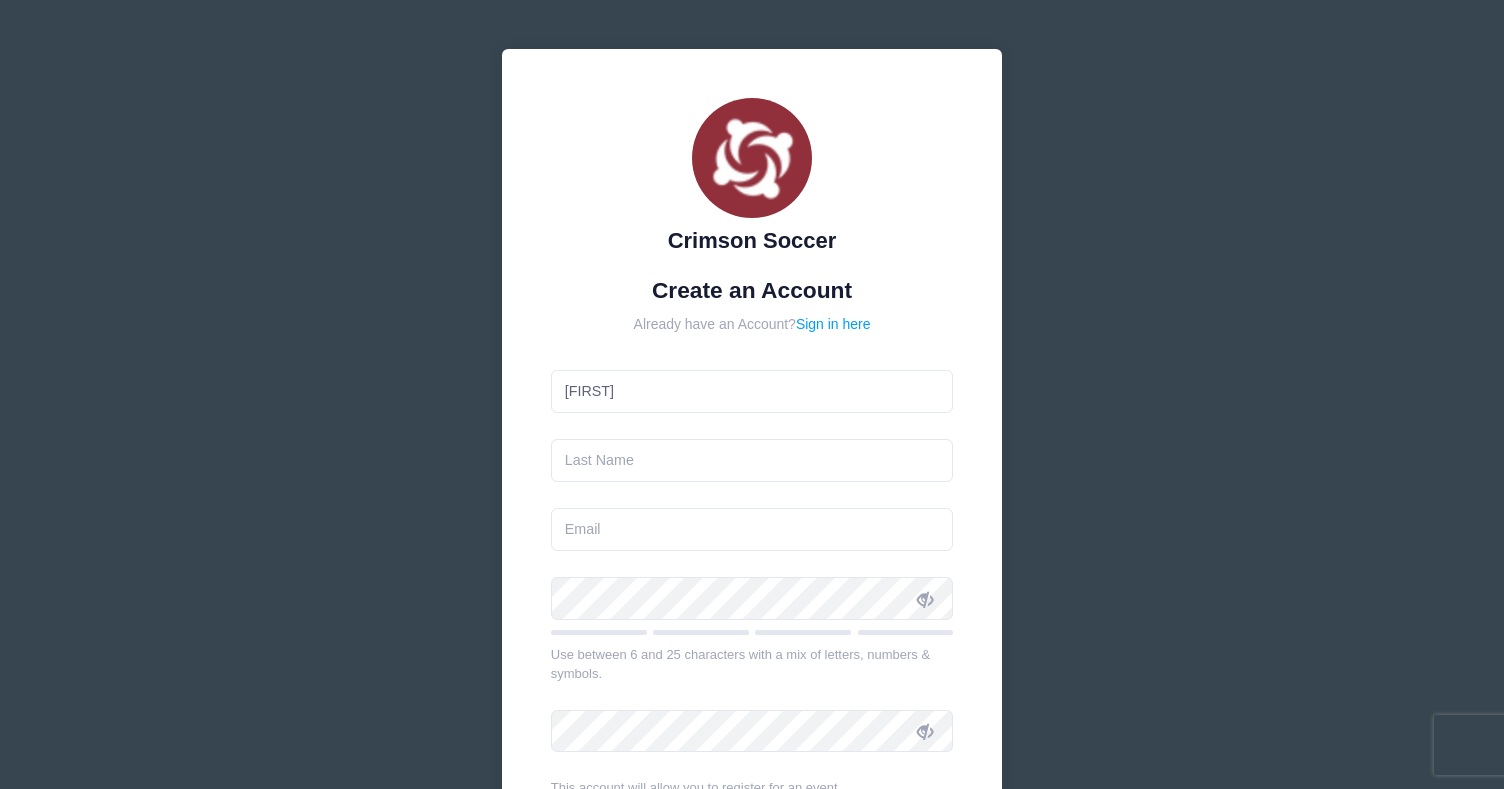 type on "[LAST]" 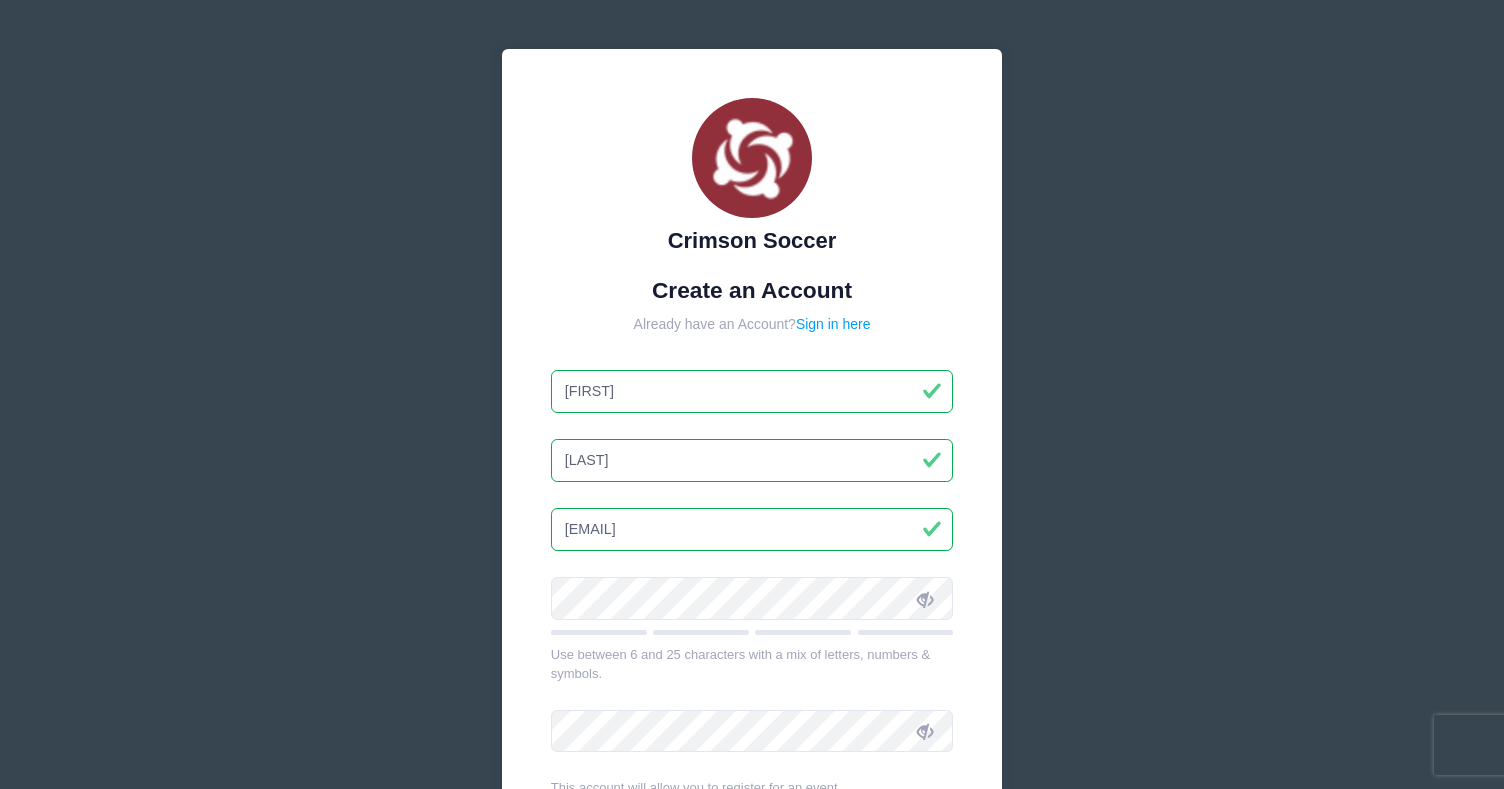drag, startPoint x: 738, startPoint y: 527, endPoint x: 680, endPoint y: 527, distance: 58 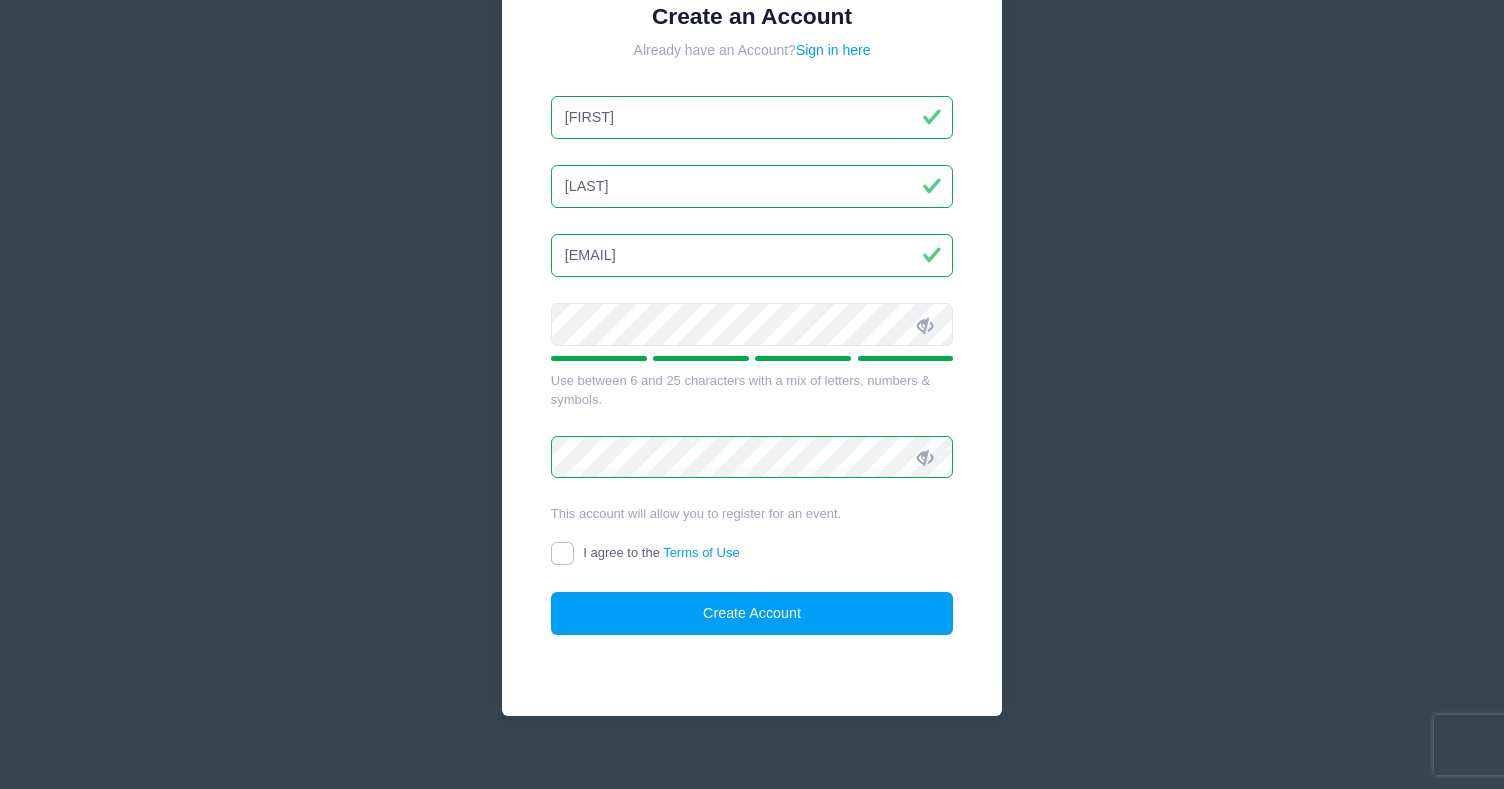 scroll, scrollTop: 299, scrollLeft: 0, axis: vertical 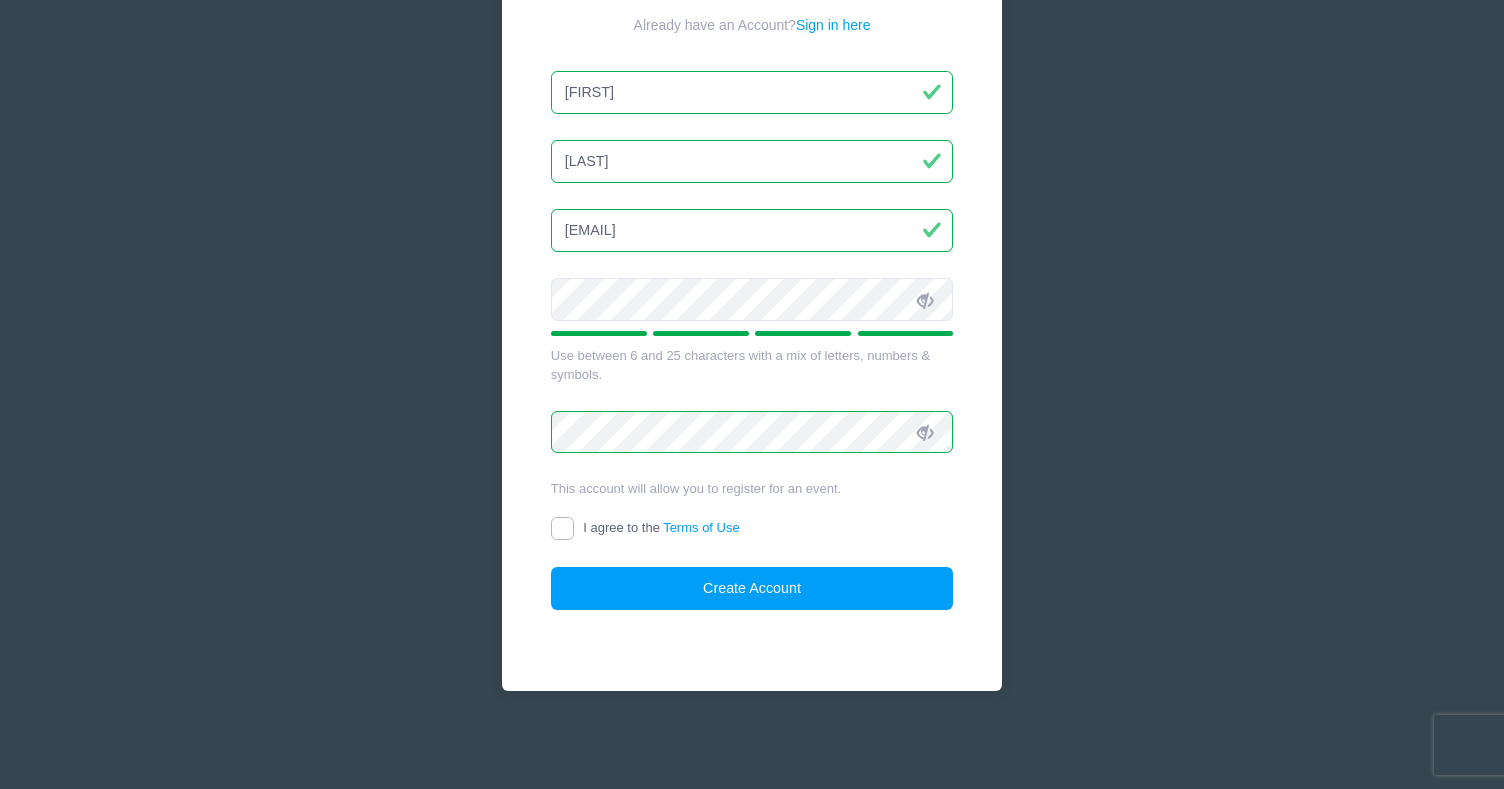 click on "I agree to the
Terms of Use" at bounding box center [562, 528] 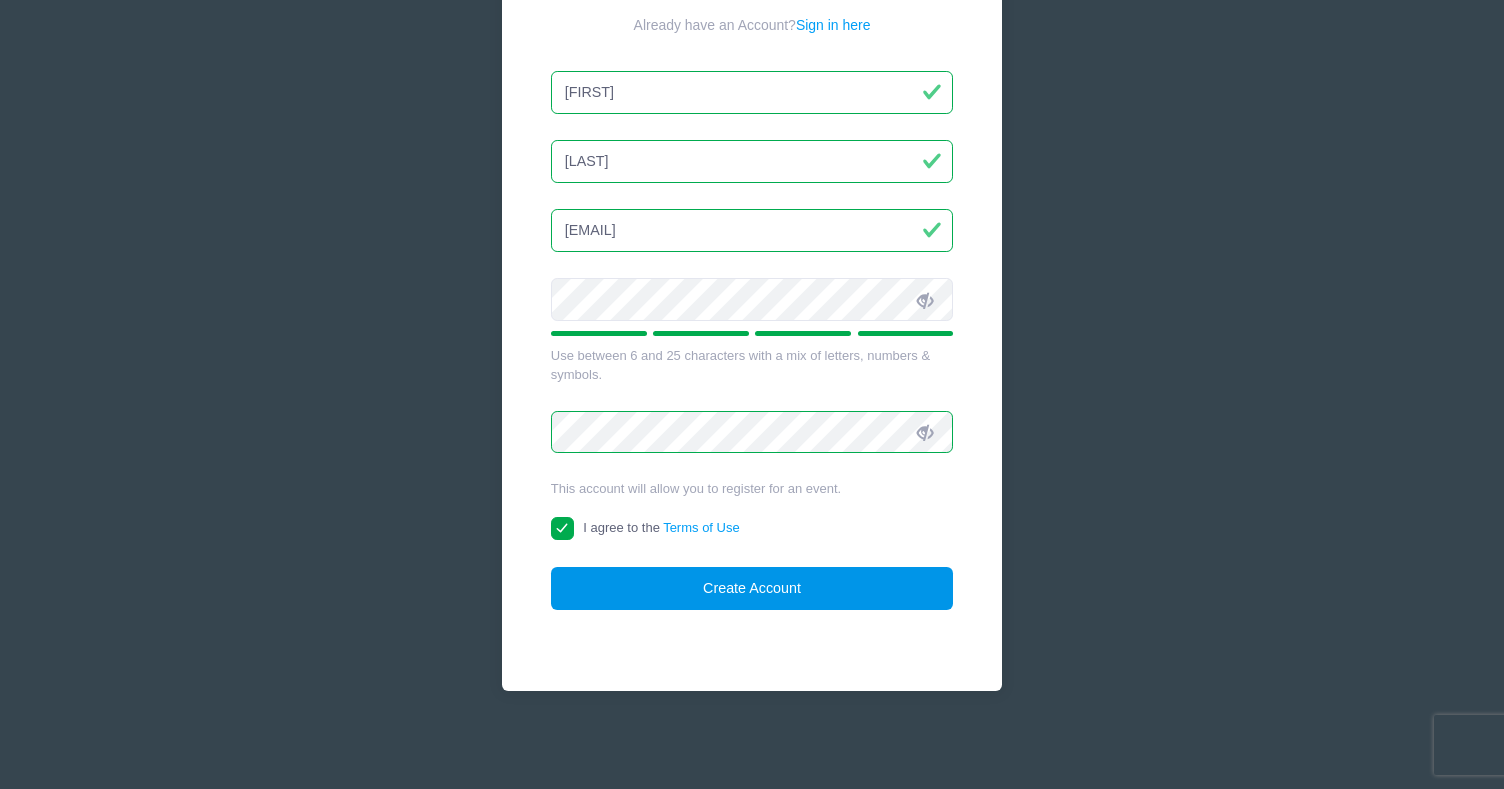 click on "Create Account" at bounding box center [752, 588] 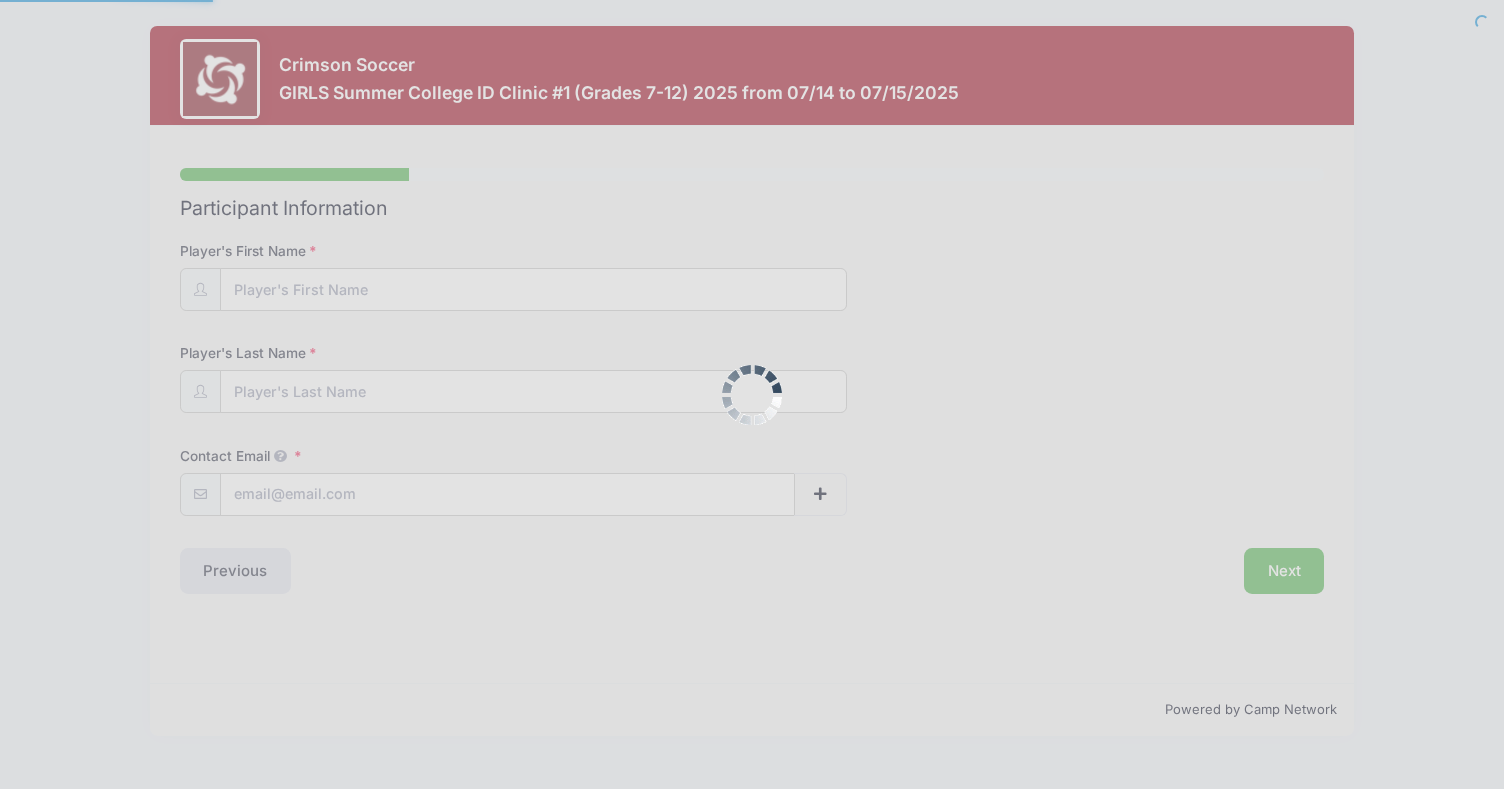 scroll, scrollTop: 0, scrollLeft: 0, axis: both 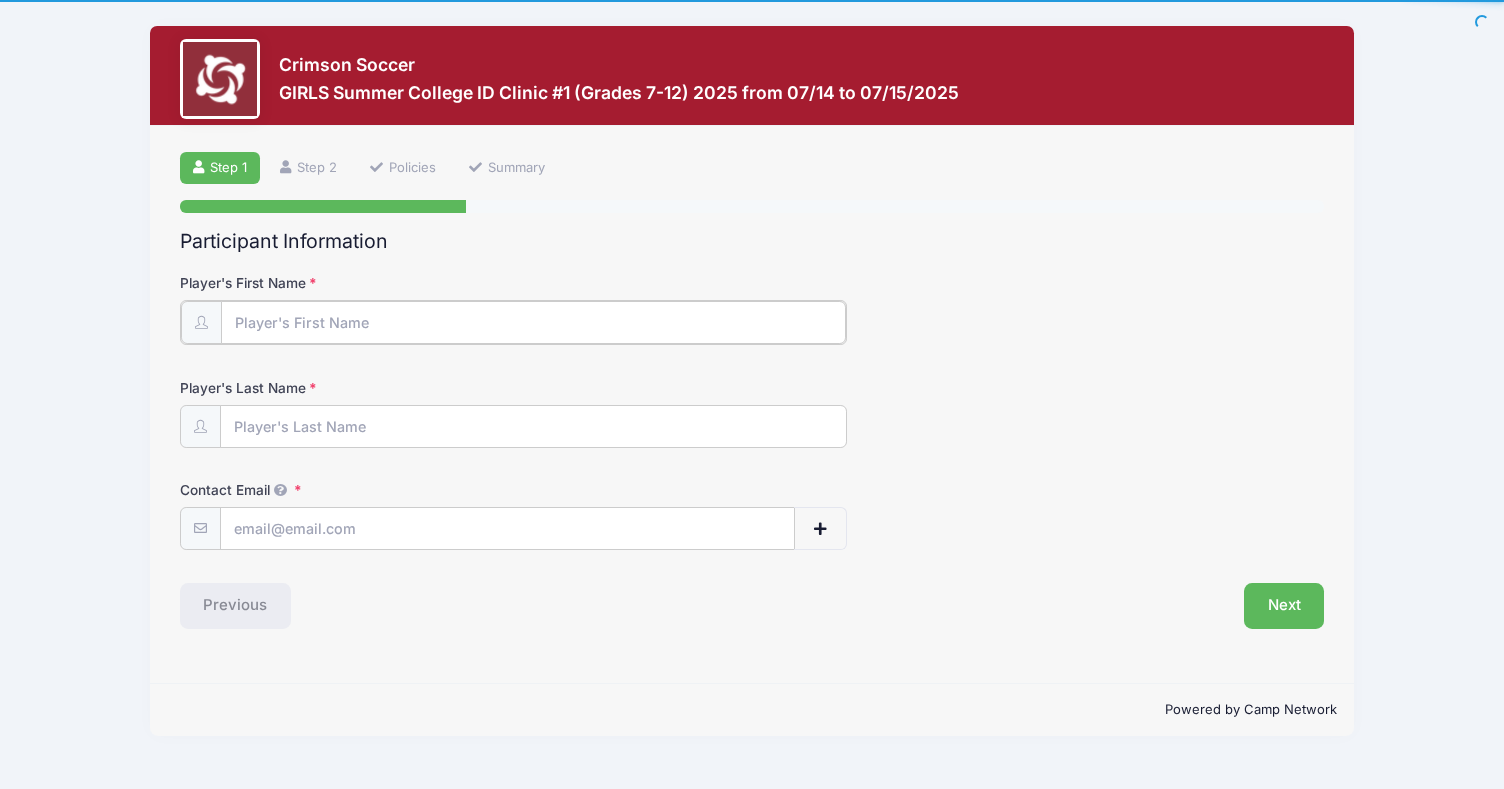 click on "Player's First Name" at bounding box center [534, 322] 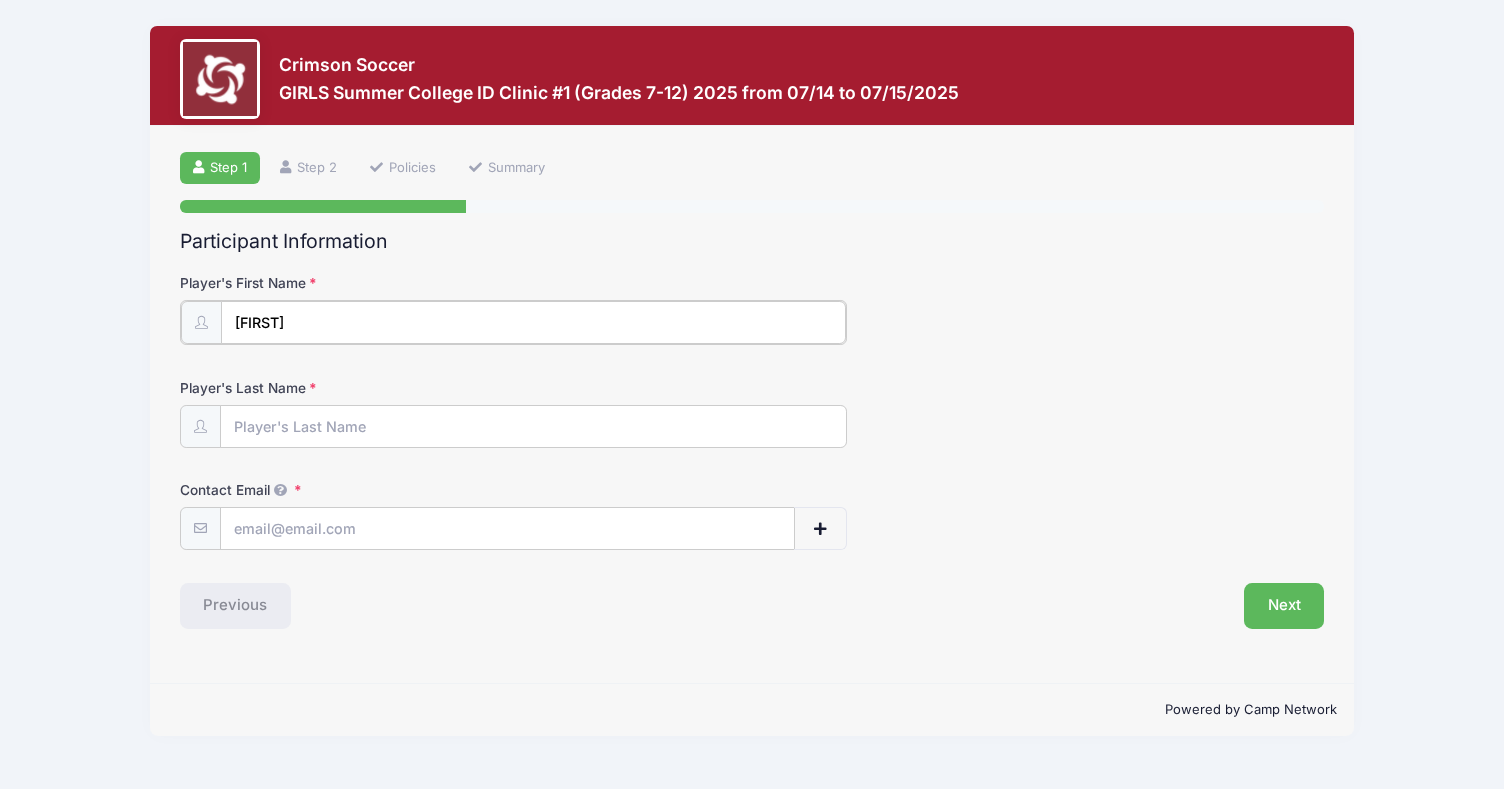 type on "[FIRST]" 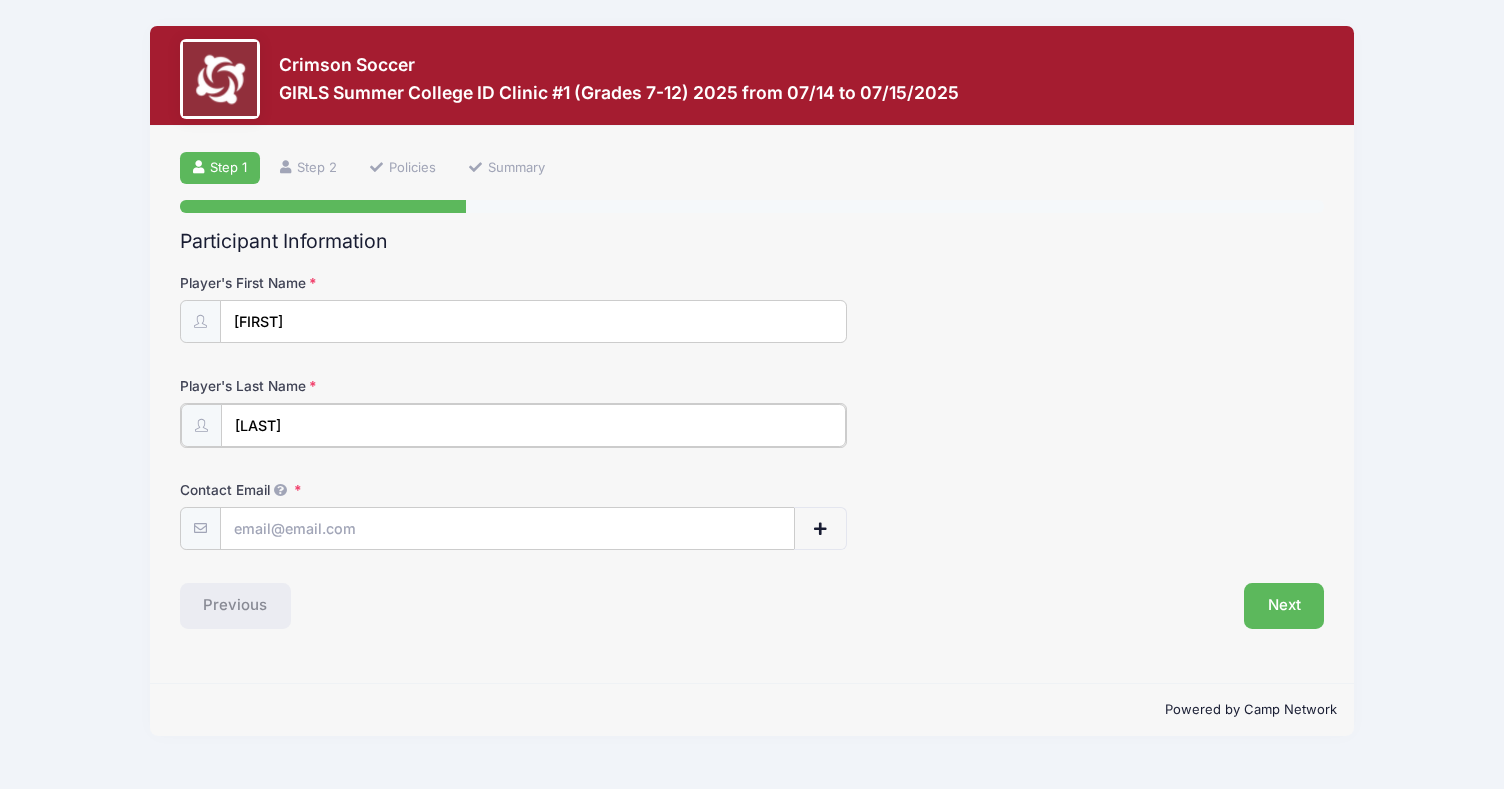 type on "[LAST]" 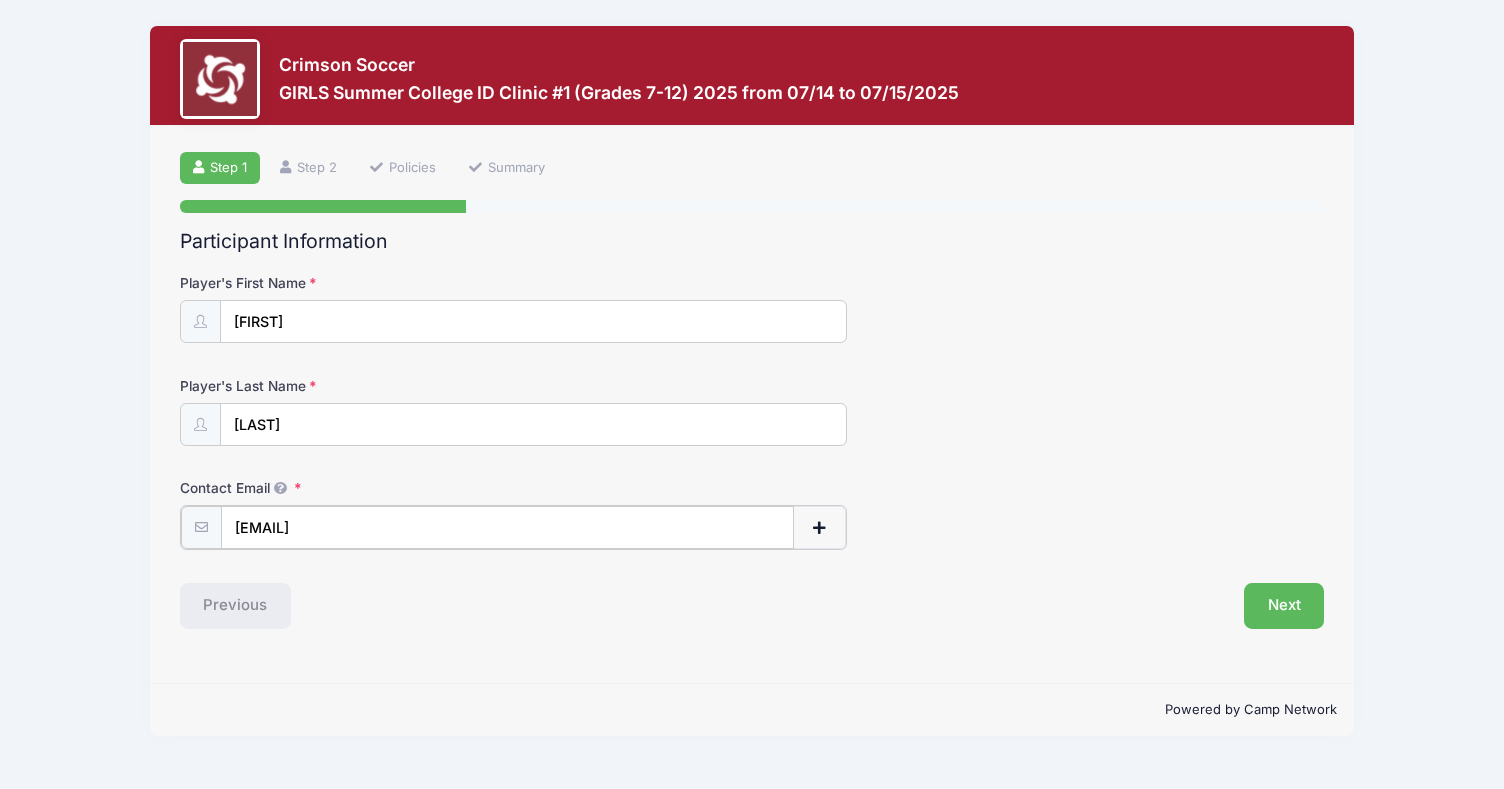 type on "[EMAIL]" 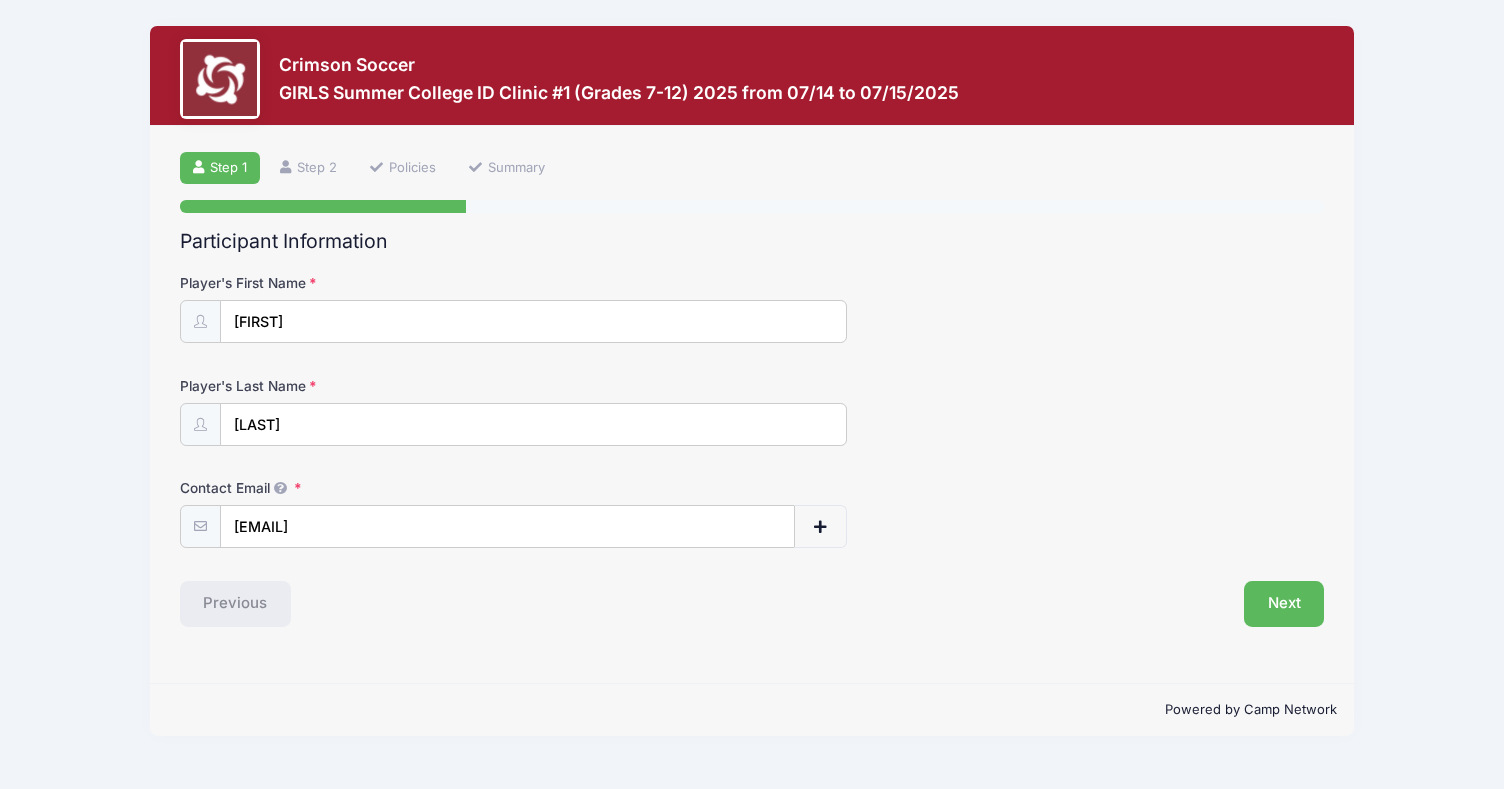 click on "Step  1 /7
Step 1
Step 2
Policies
Summary
Participant Information
Player's First Name
Maya
Player's Last Name
Gorodetsky
Contact Email" at bounding box center [751, 405] 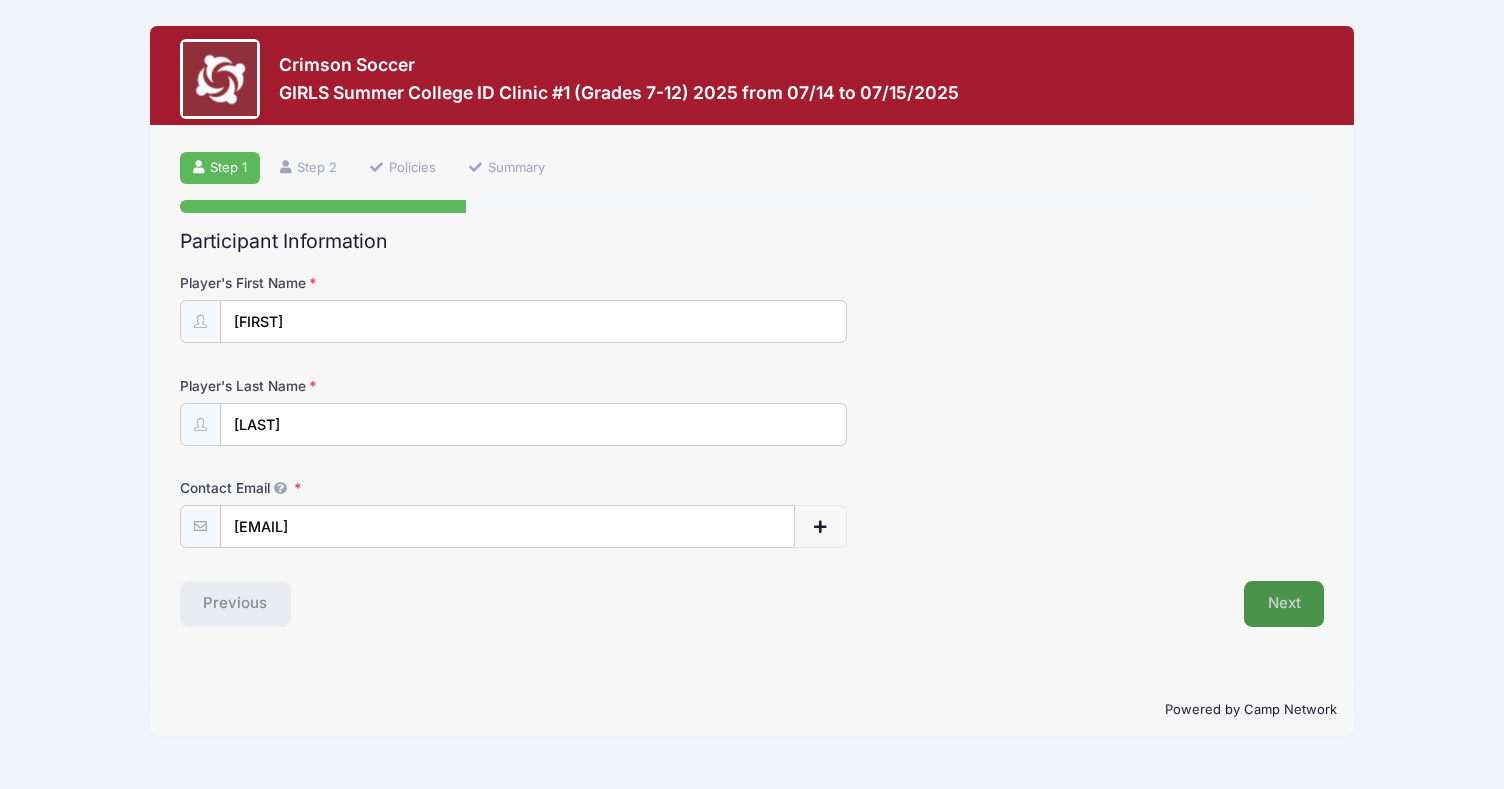 click on "Next" at bounding box center (1284, 604) 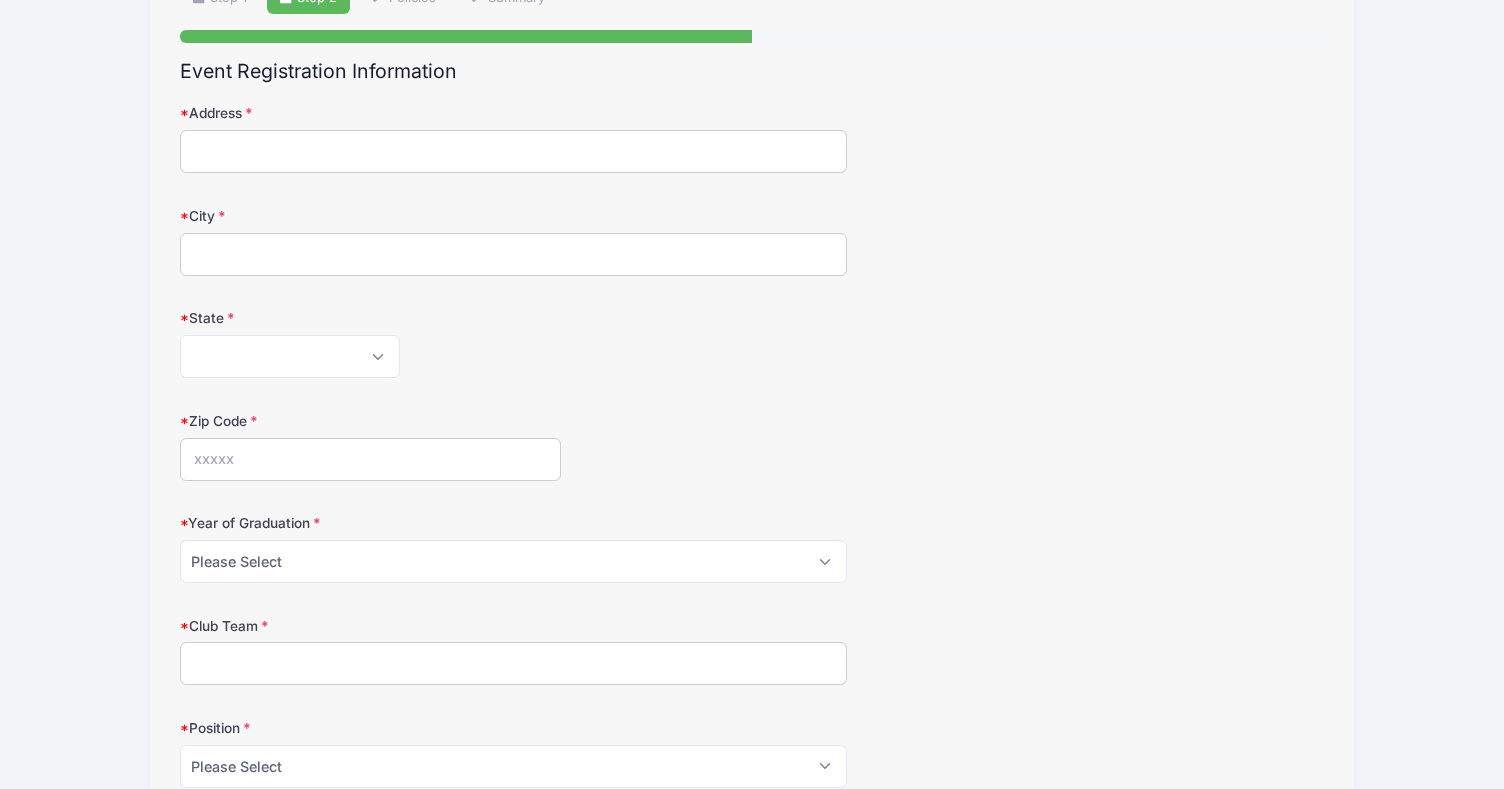 scroll, scrollTop: 187, scrollLeft: 0, axis: vertical 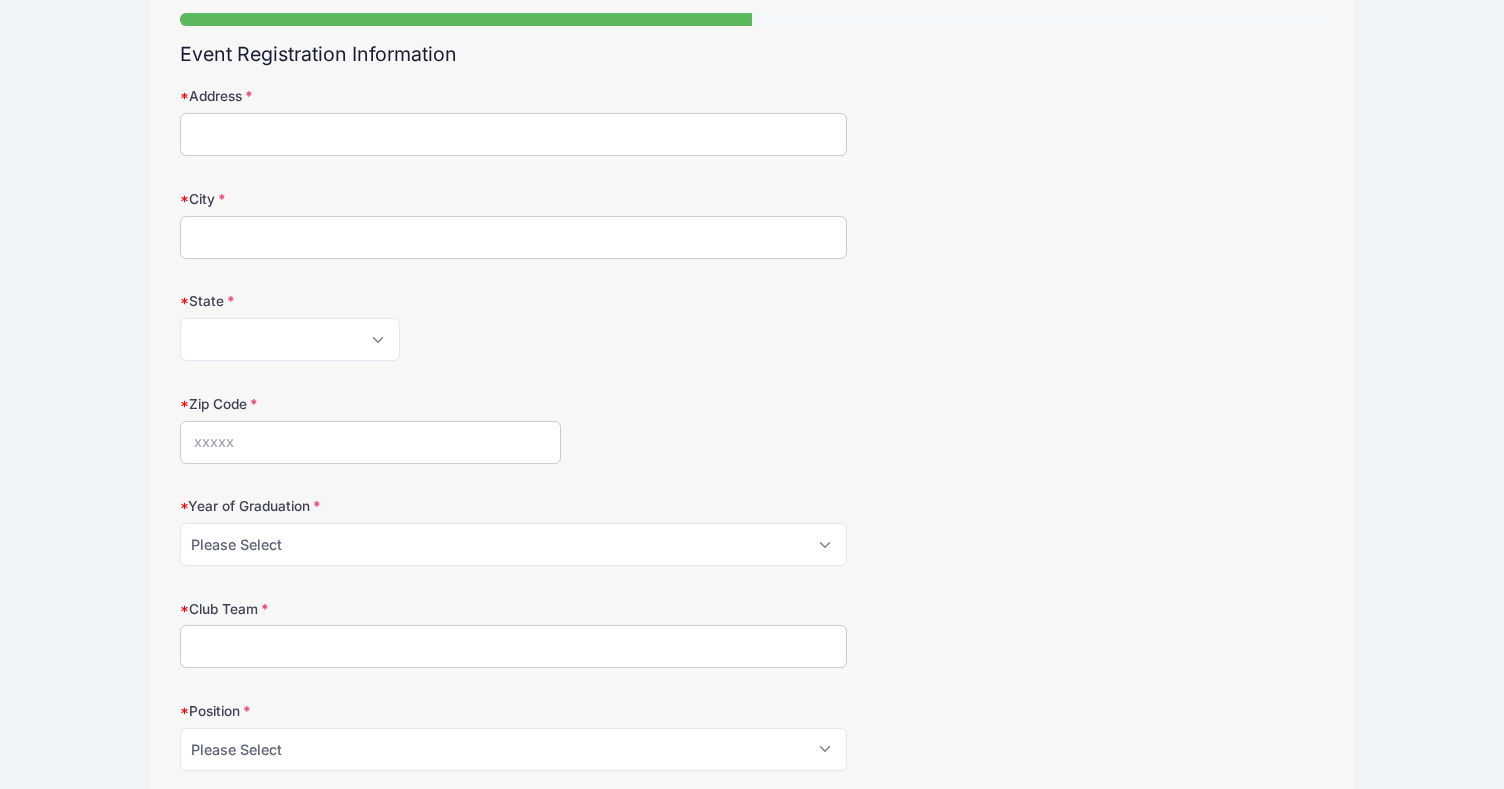 click on "Address" at bounding box center (514, 134) 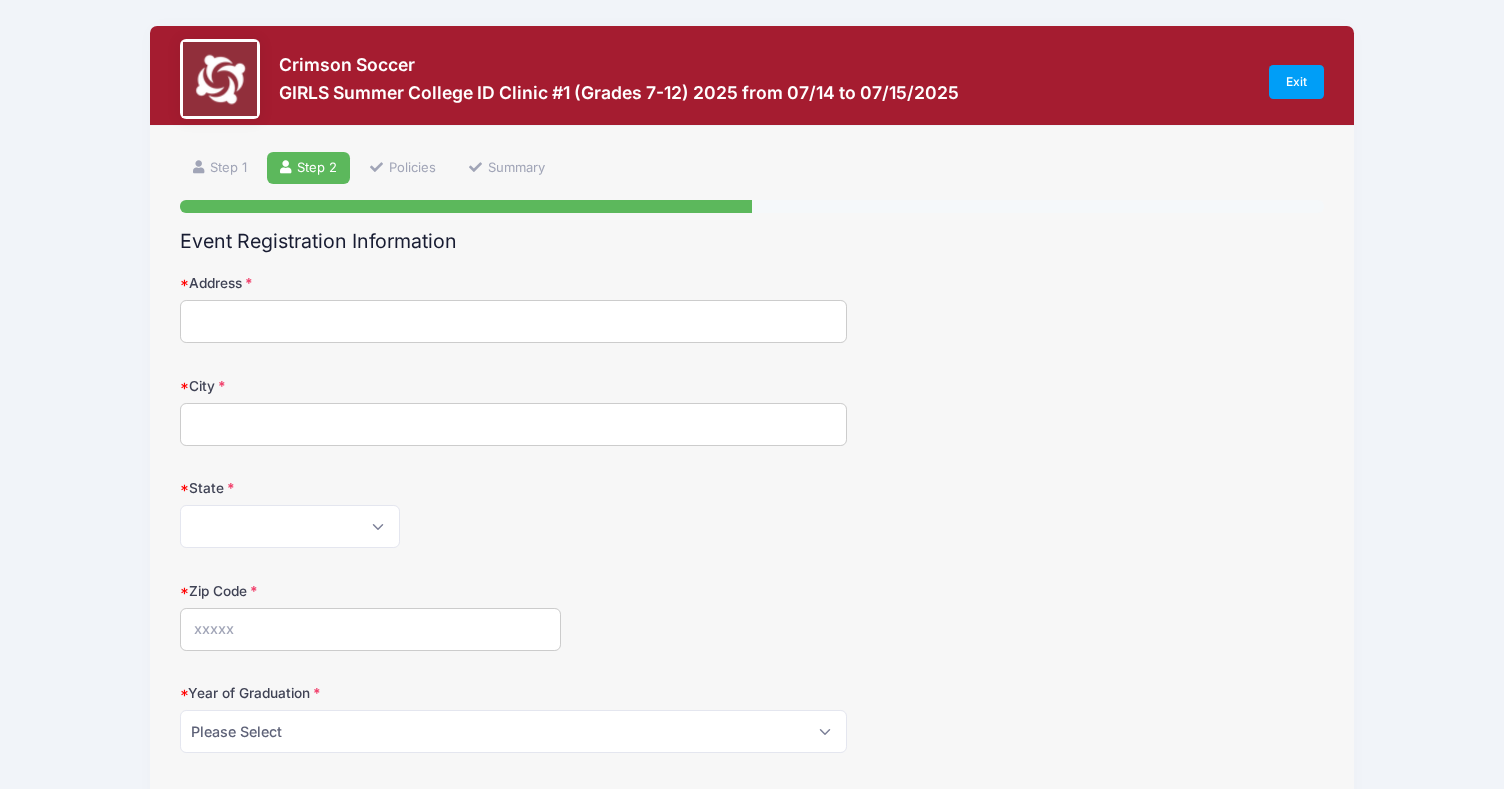 click on "Address" at bounding box center (514, 321) 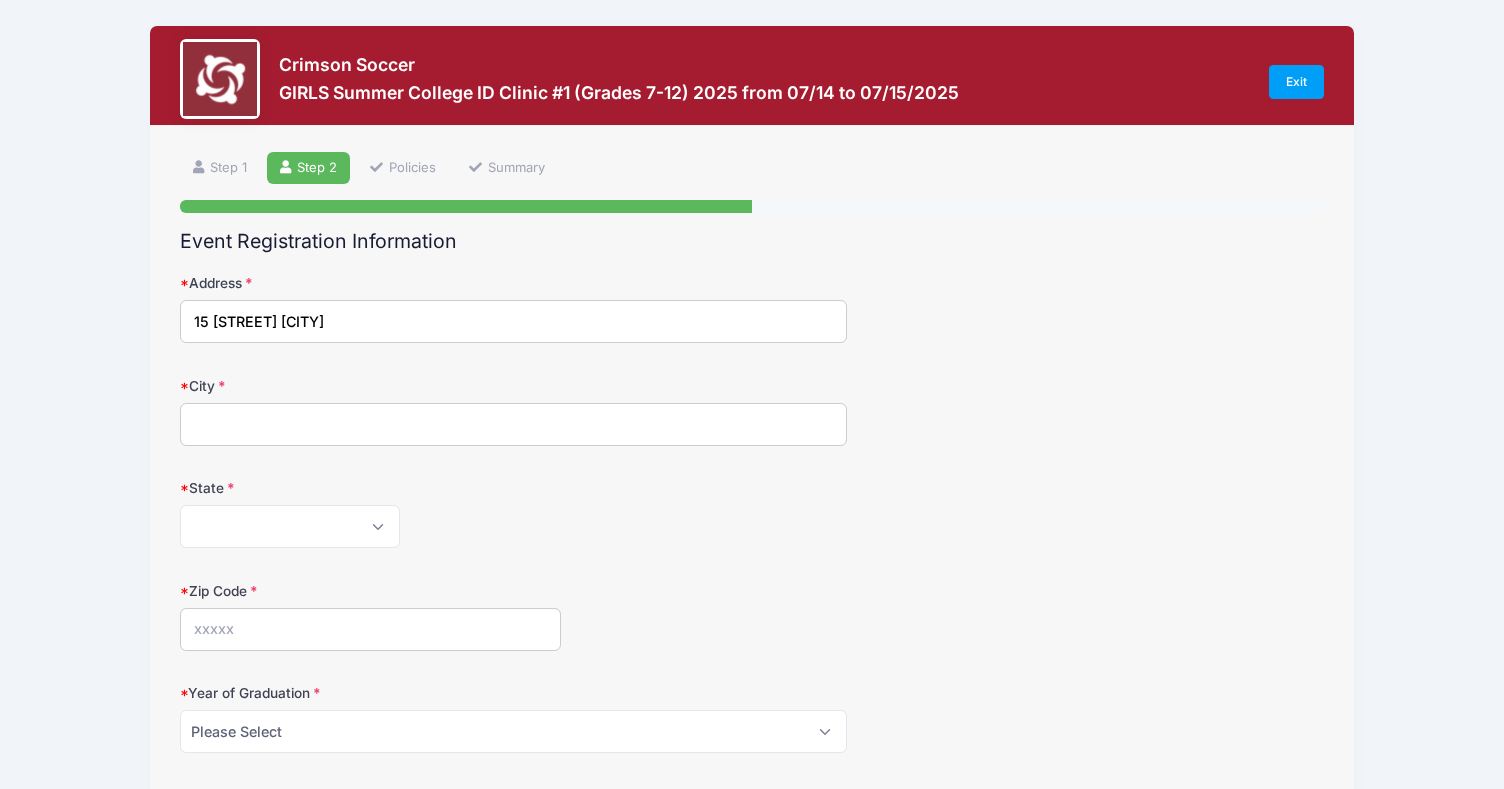 type on "[NUMBER] [STREET]" 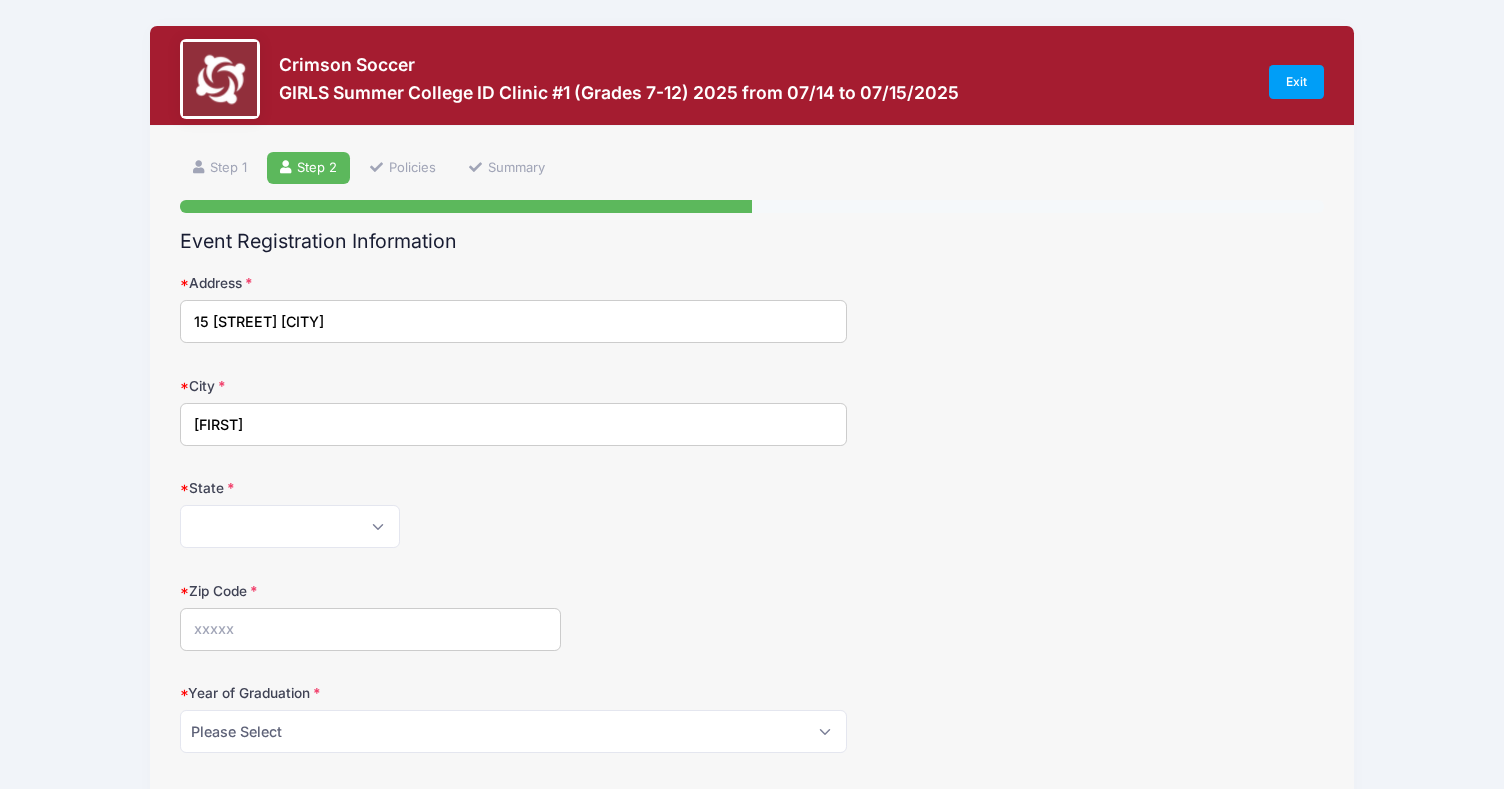 type on "[CITY]" 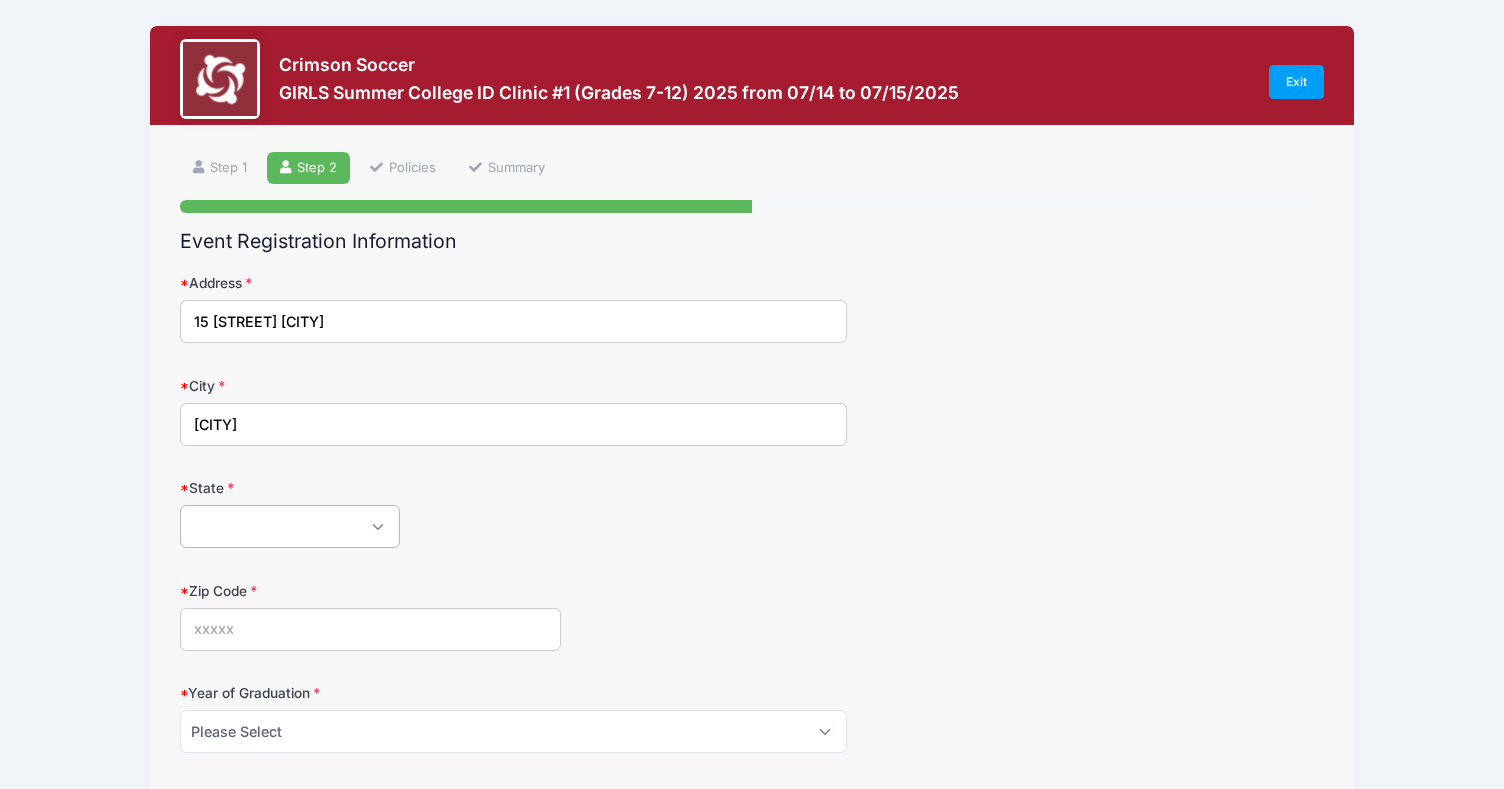 select on "CA" 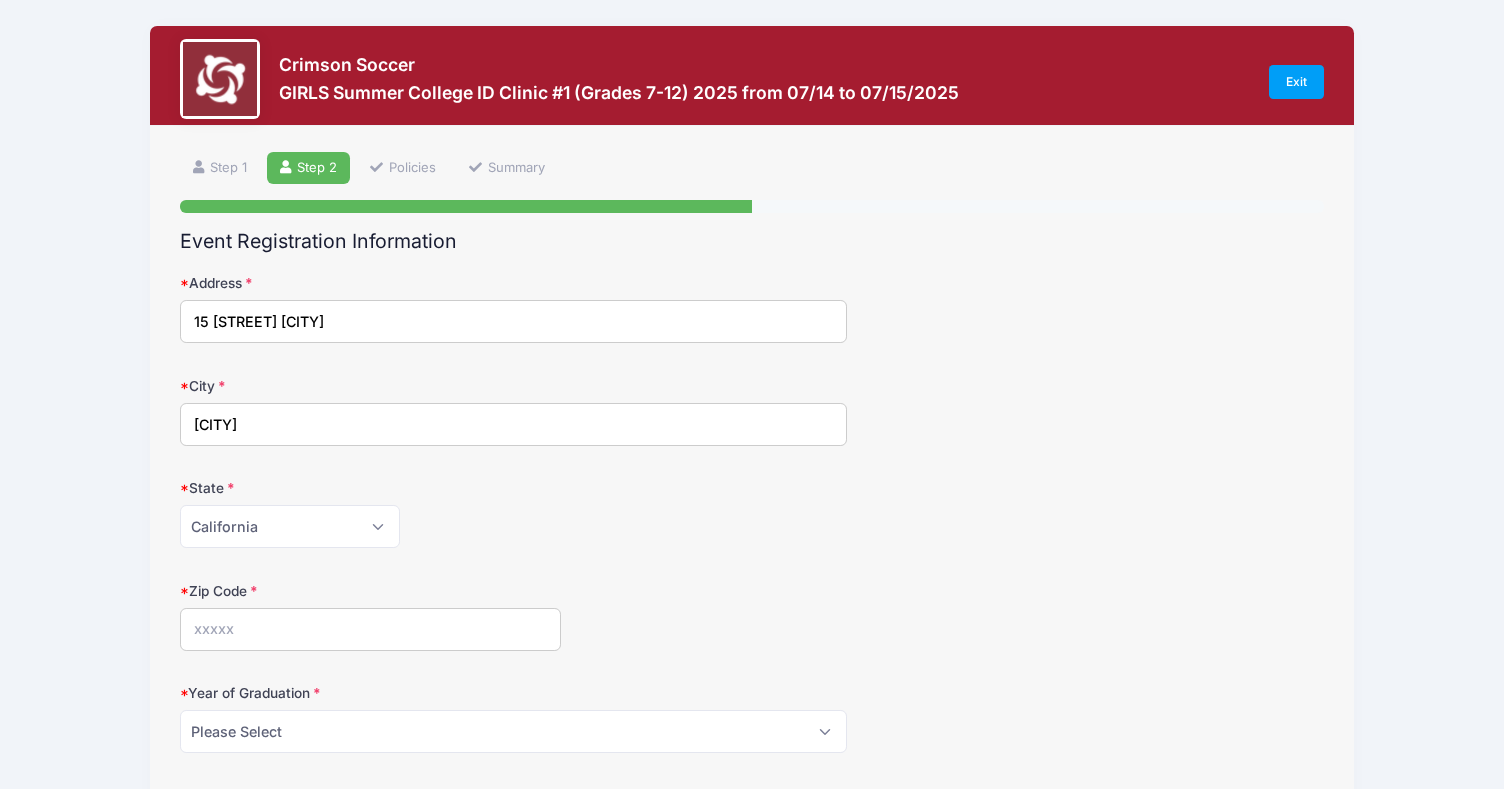 type on "[POSTAL_CODE]" 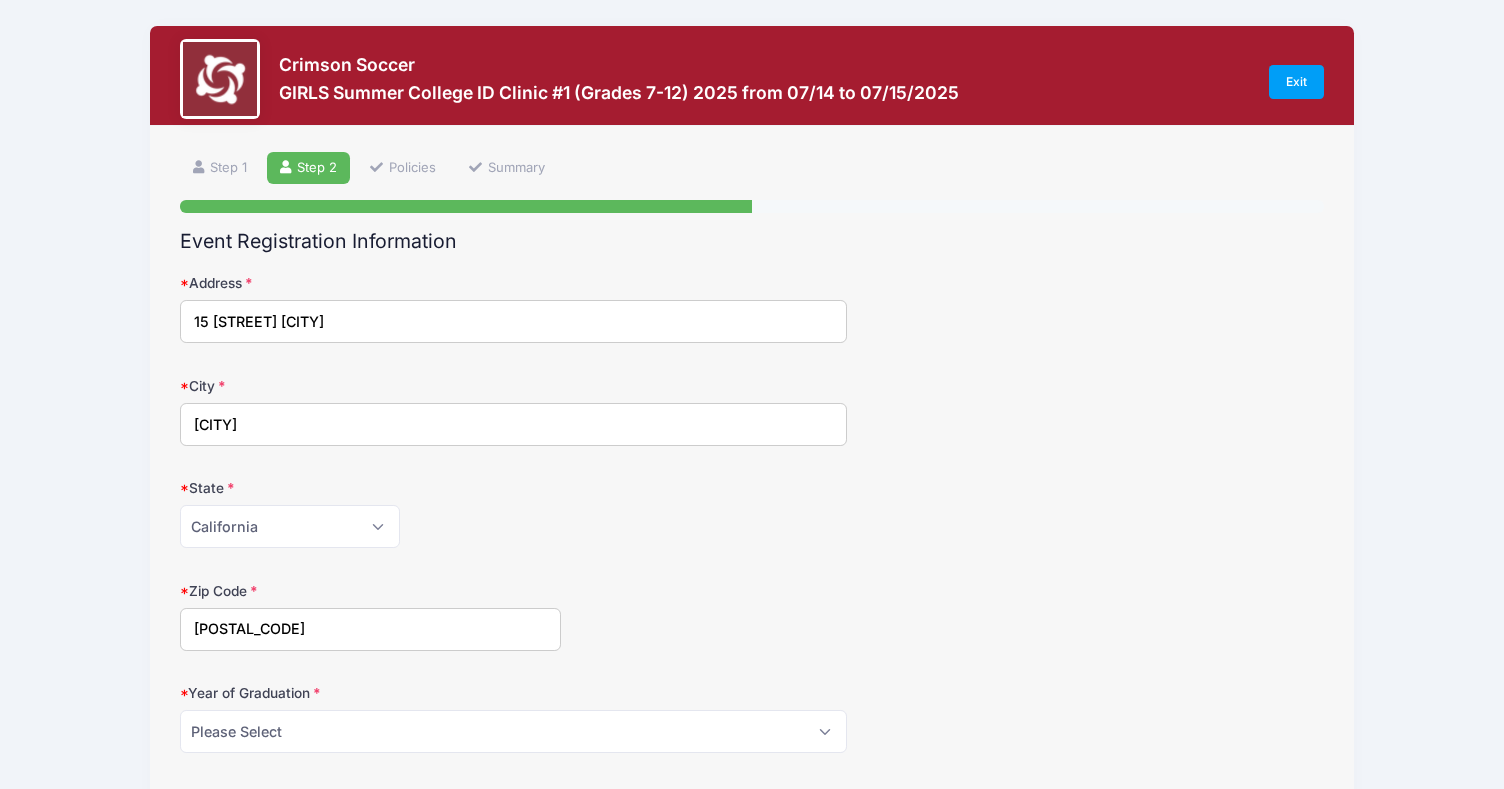 type on "[FIRST] [LAST]" 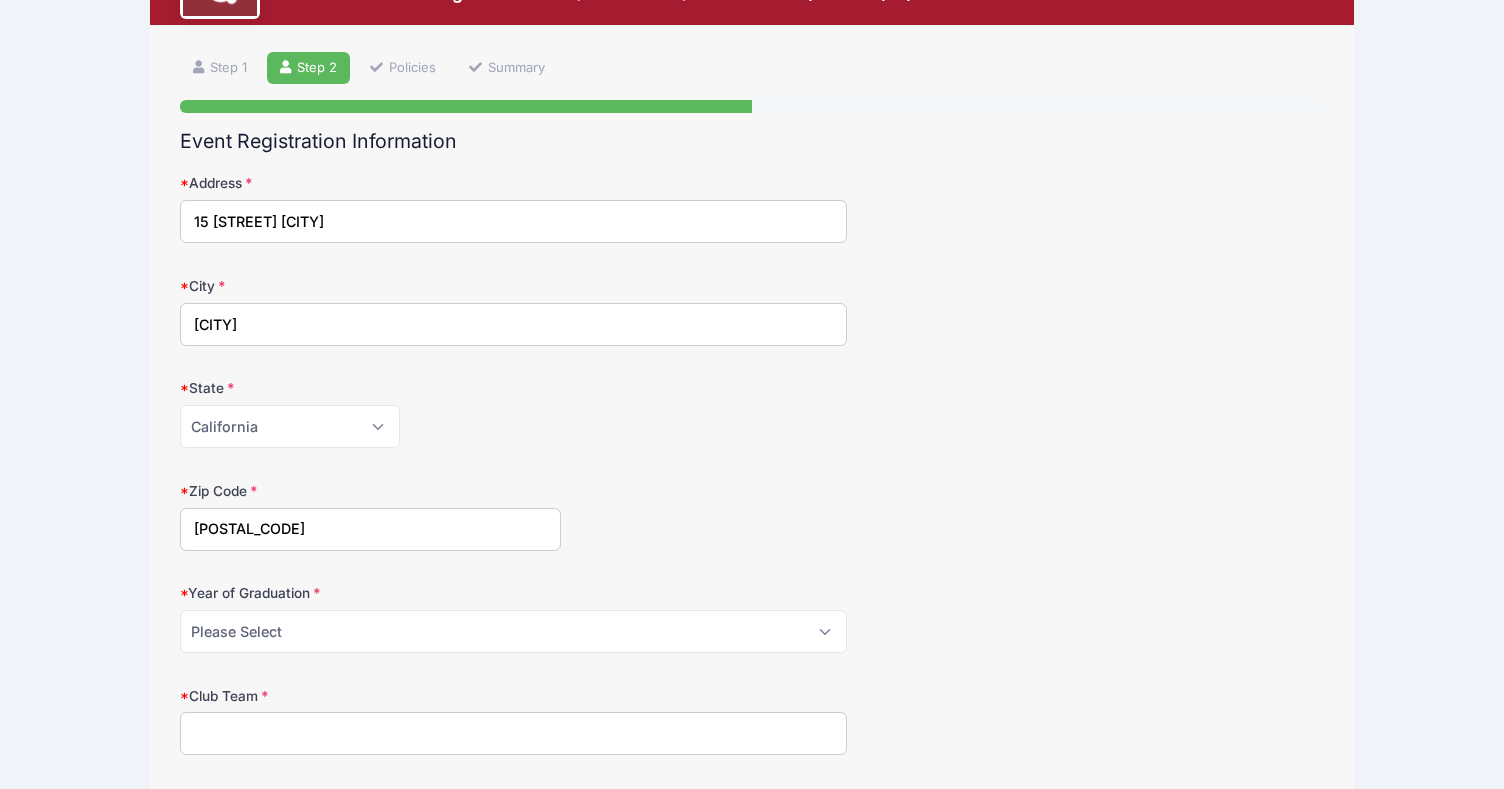 scroll, scrollTop: 173, scrollLeft: 0, axis: vertical 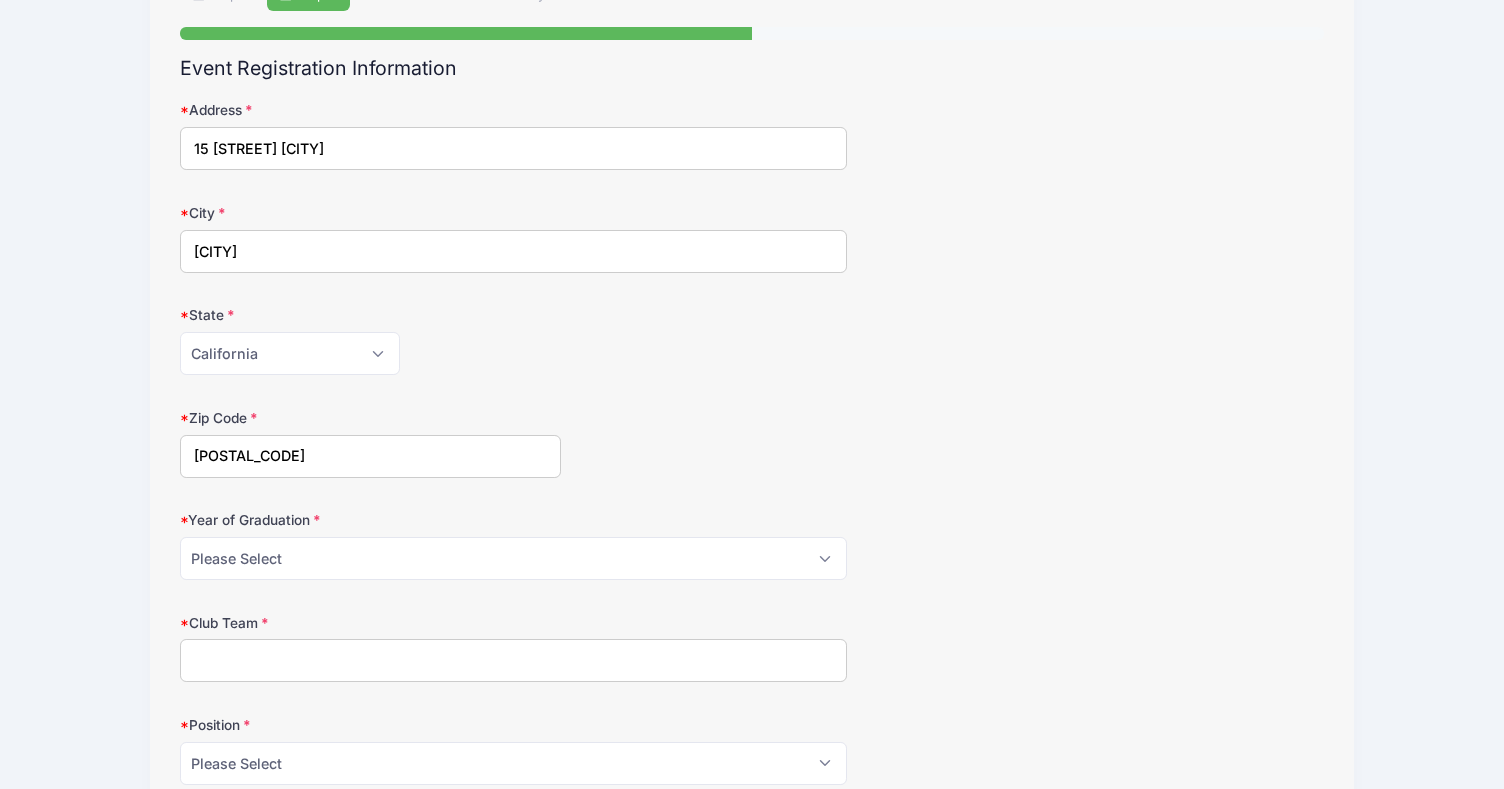 type on "[CITY]" 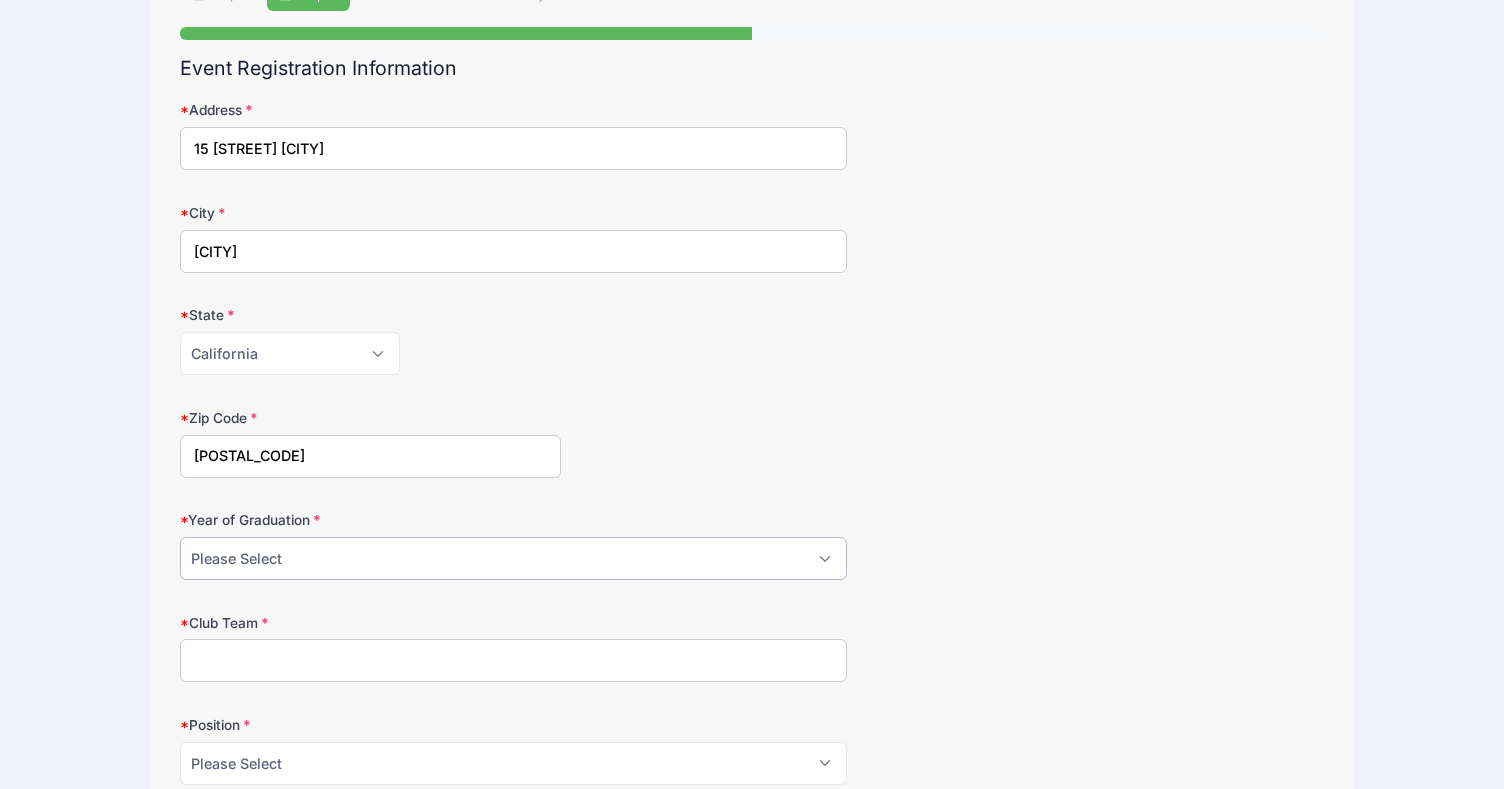 click on "Please Select 2025
2026
2027
2028
2029
2030
2031" at bounding box center (514, 558) 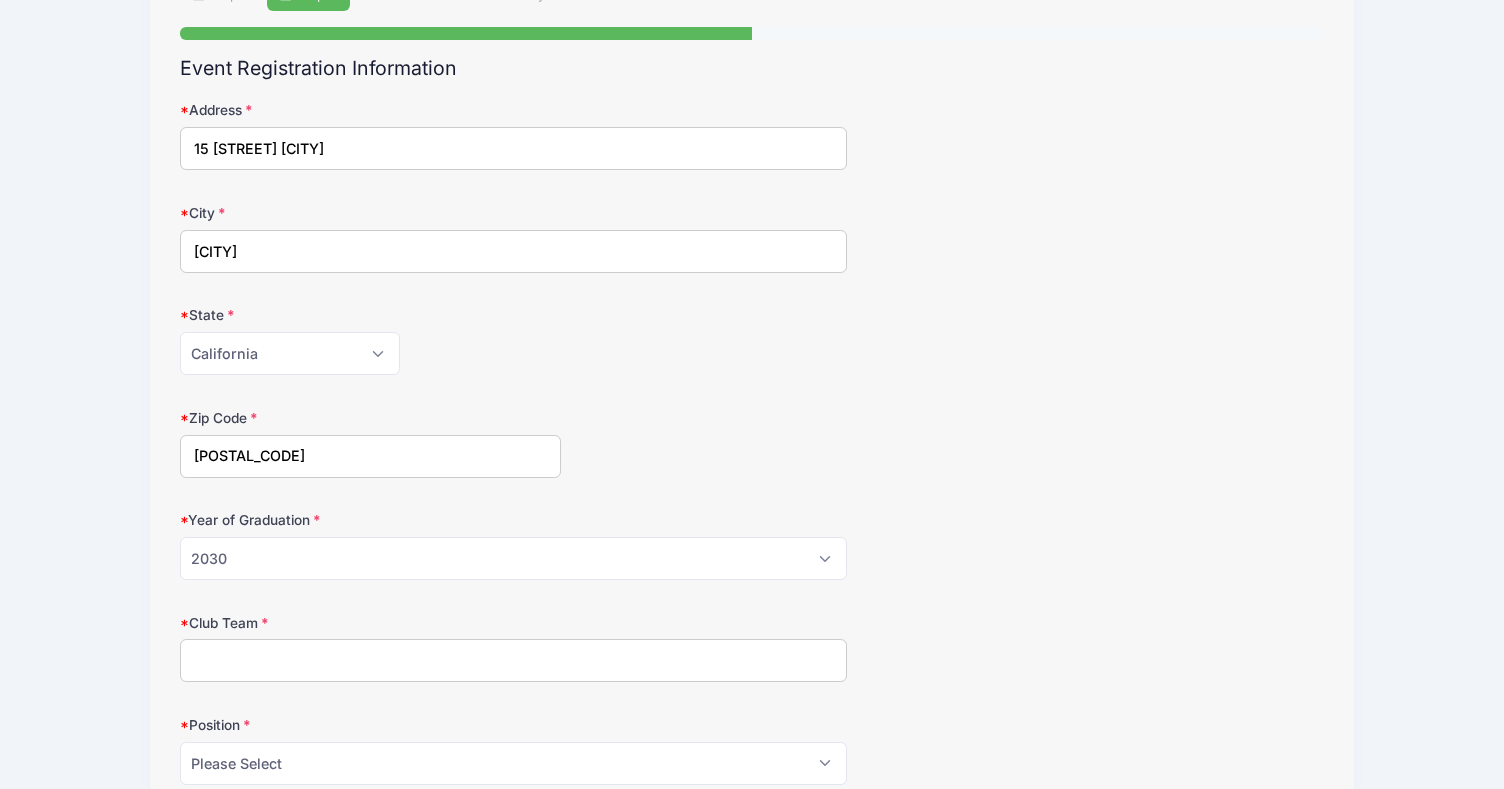 click on "Crimson Soccer
GIRLS Summer College ID Clinic #1 (Grades 7-12) 2025 from 07/14 to 07/15/2025
Exit
Step  2 /7
Step 1
Step 2
Policies
Summary
Maya NN" at bounding box center [752, 1262] 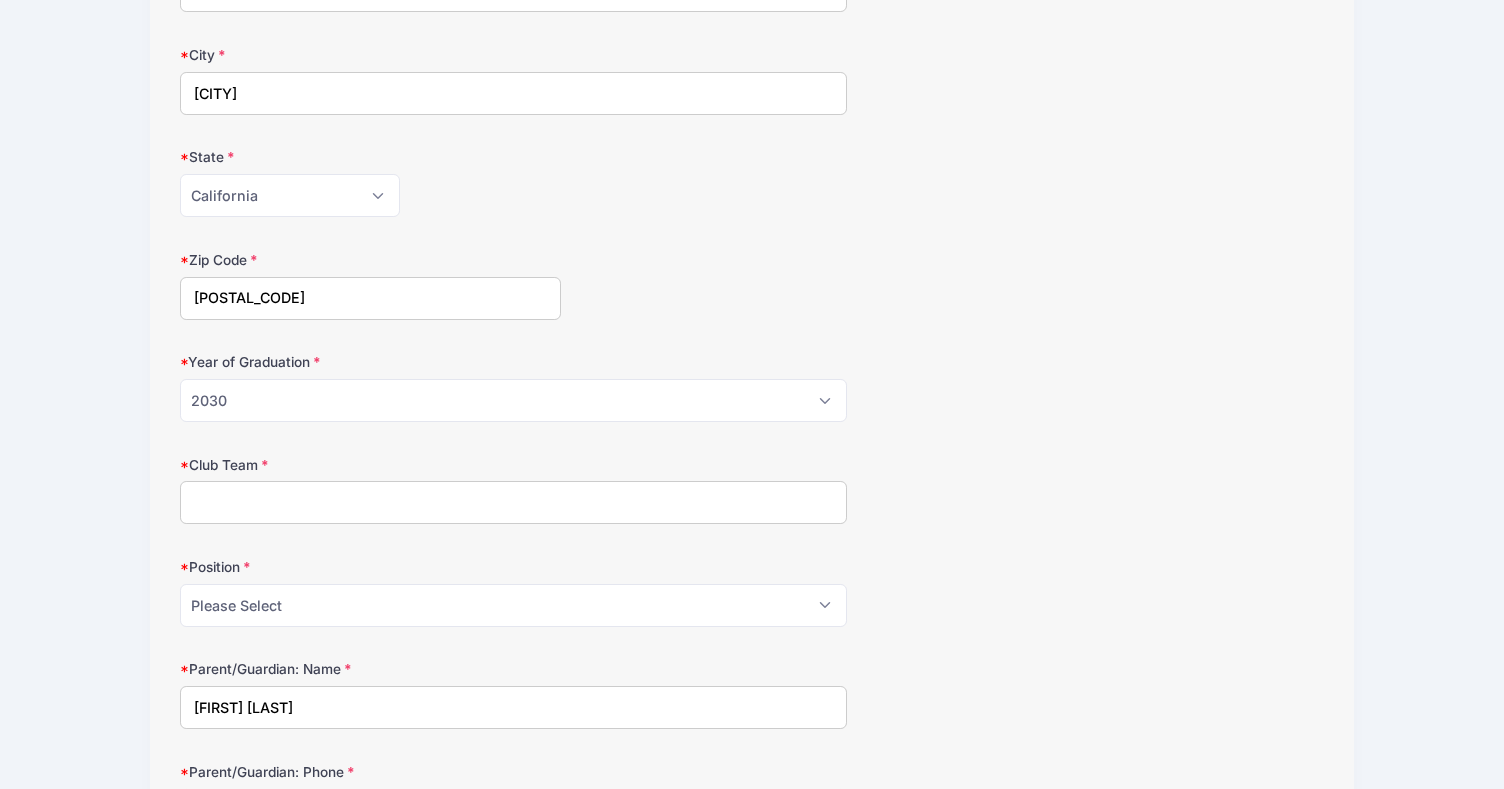 scroll, scrollTop: 426, scrollLeft: 0, axis: vertical 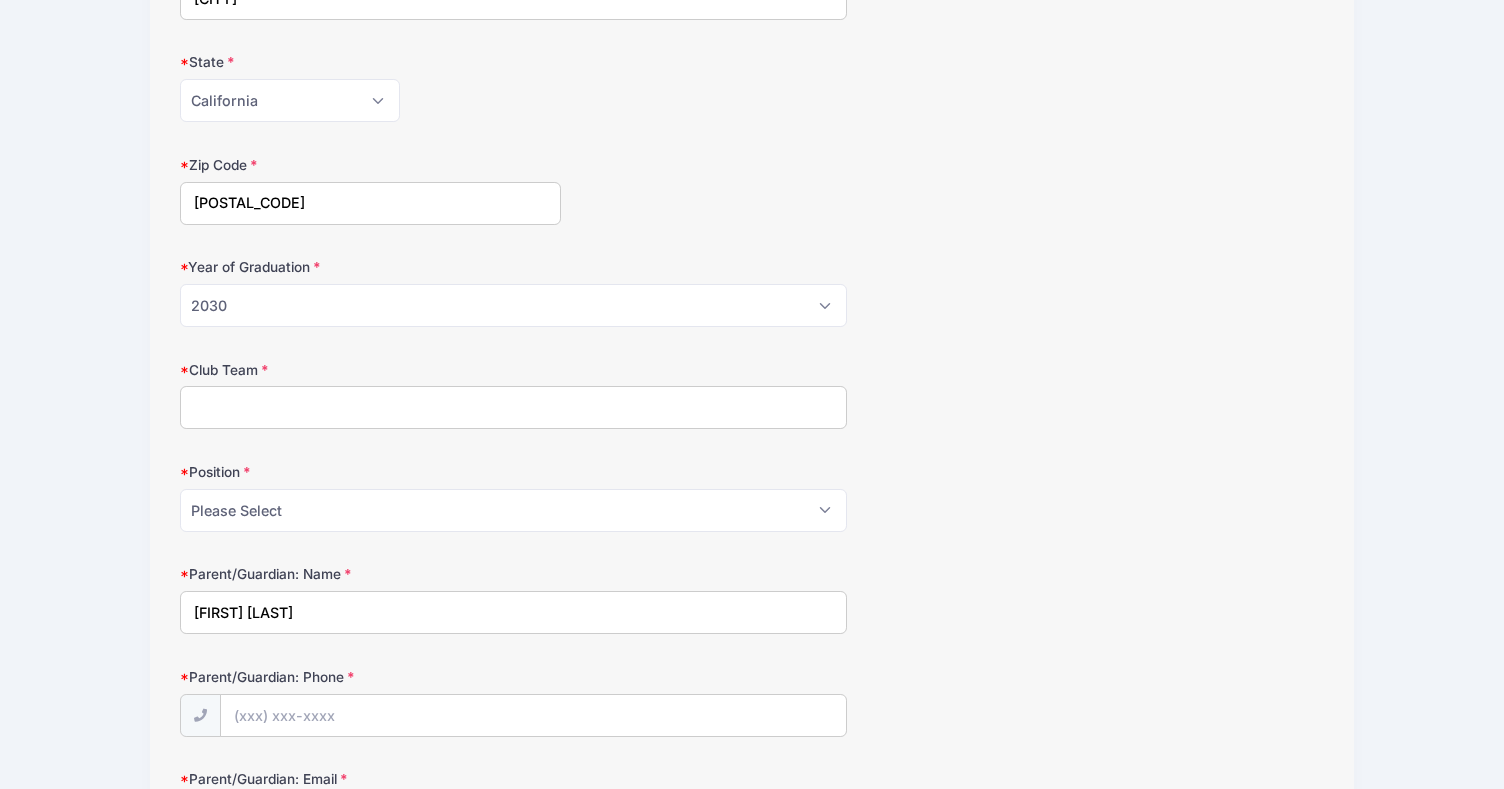 click on "Club Team" at bounding box center [514, 407] 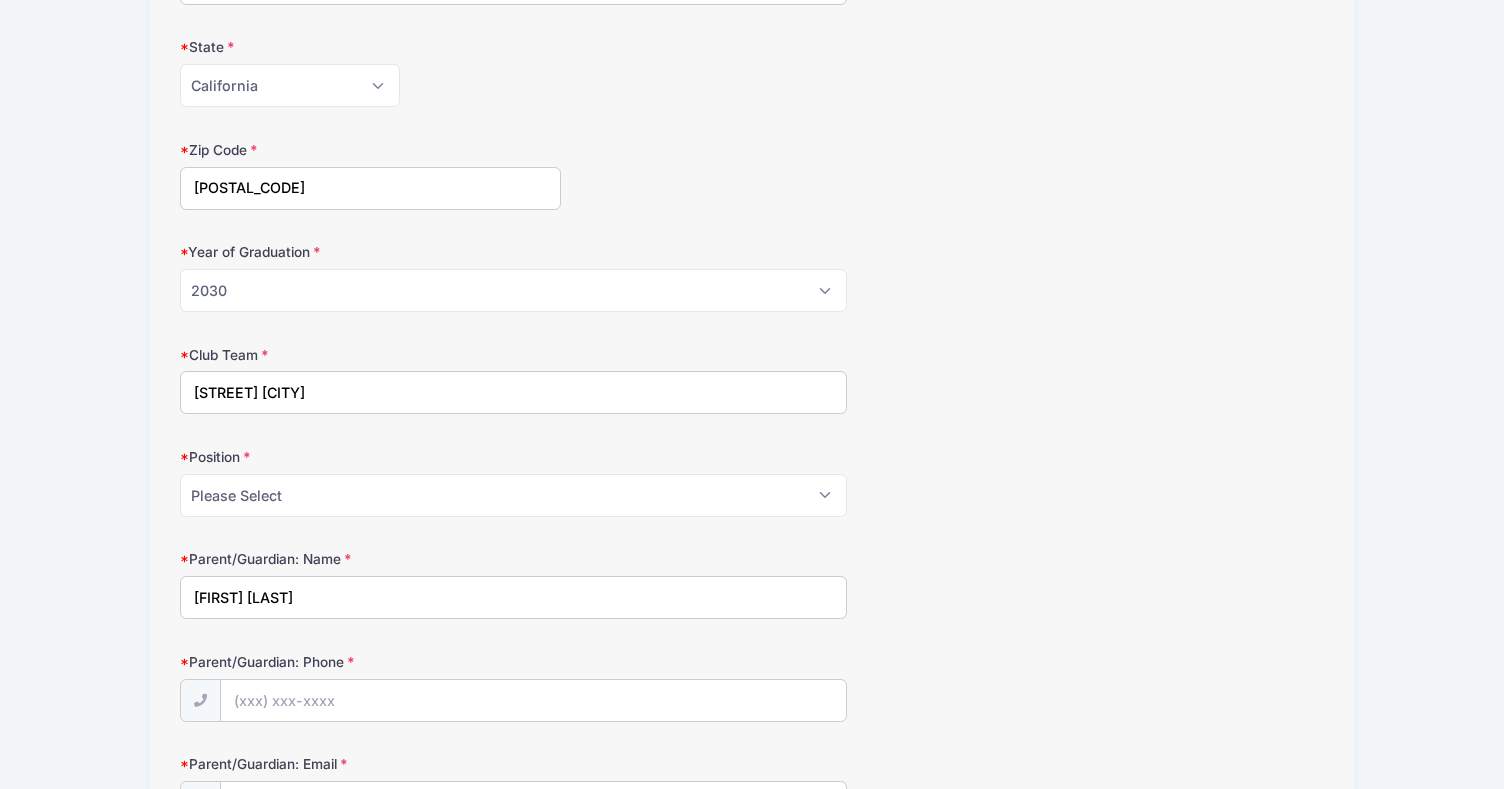 scroll, scrollTop: 442, scrollLeft: 0, axis: vertical 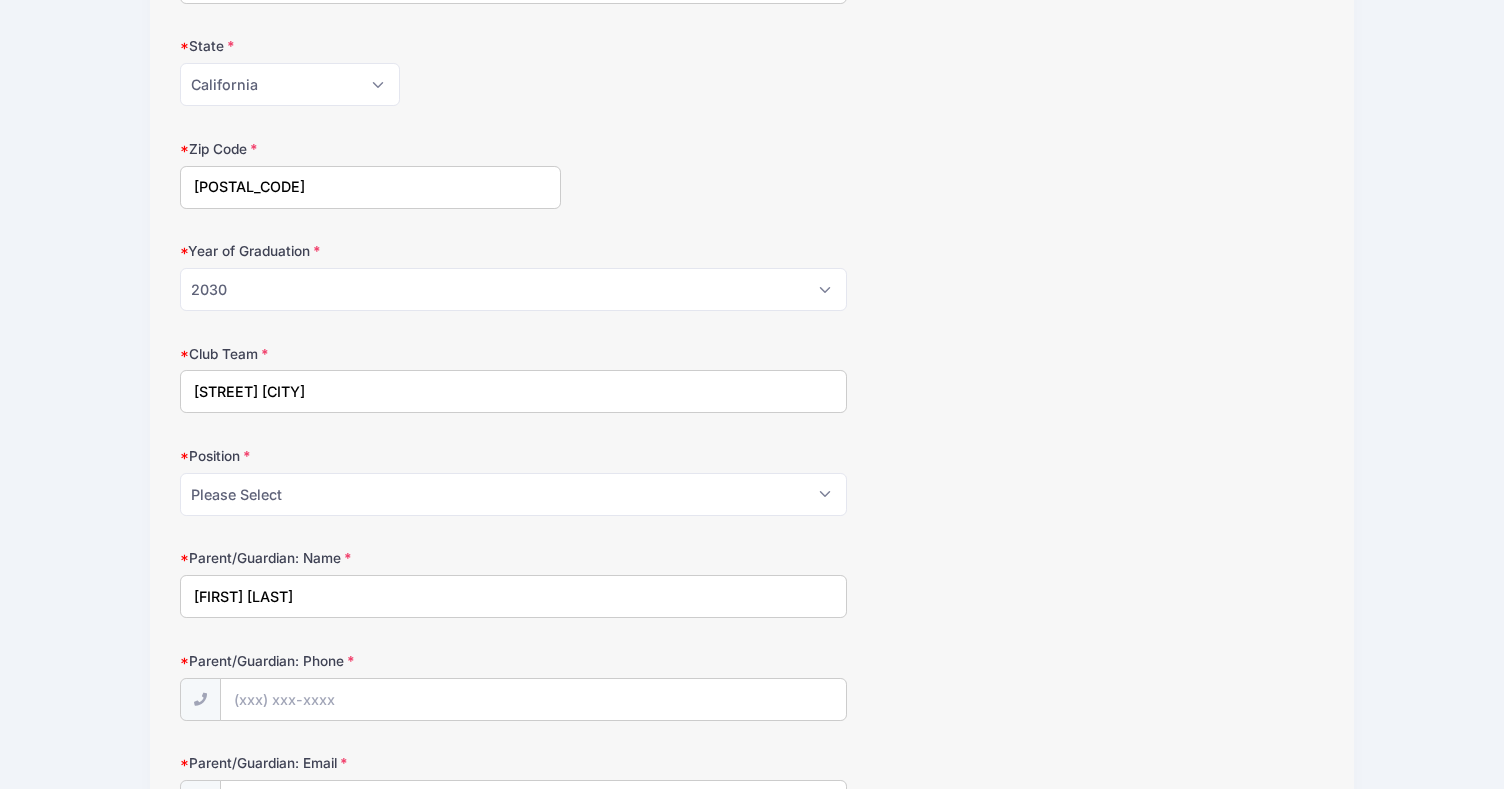 type on "Pateadores Newport Beach" 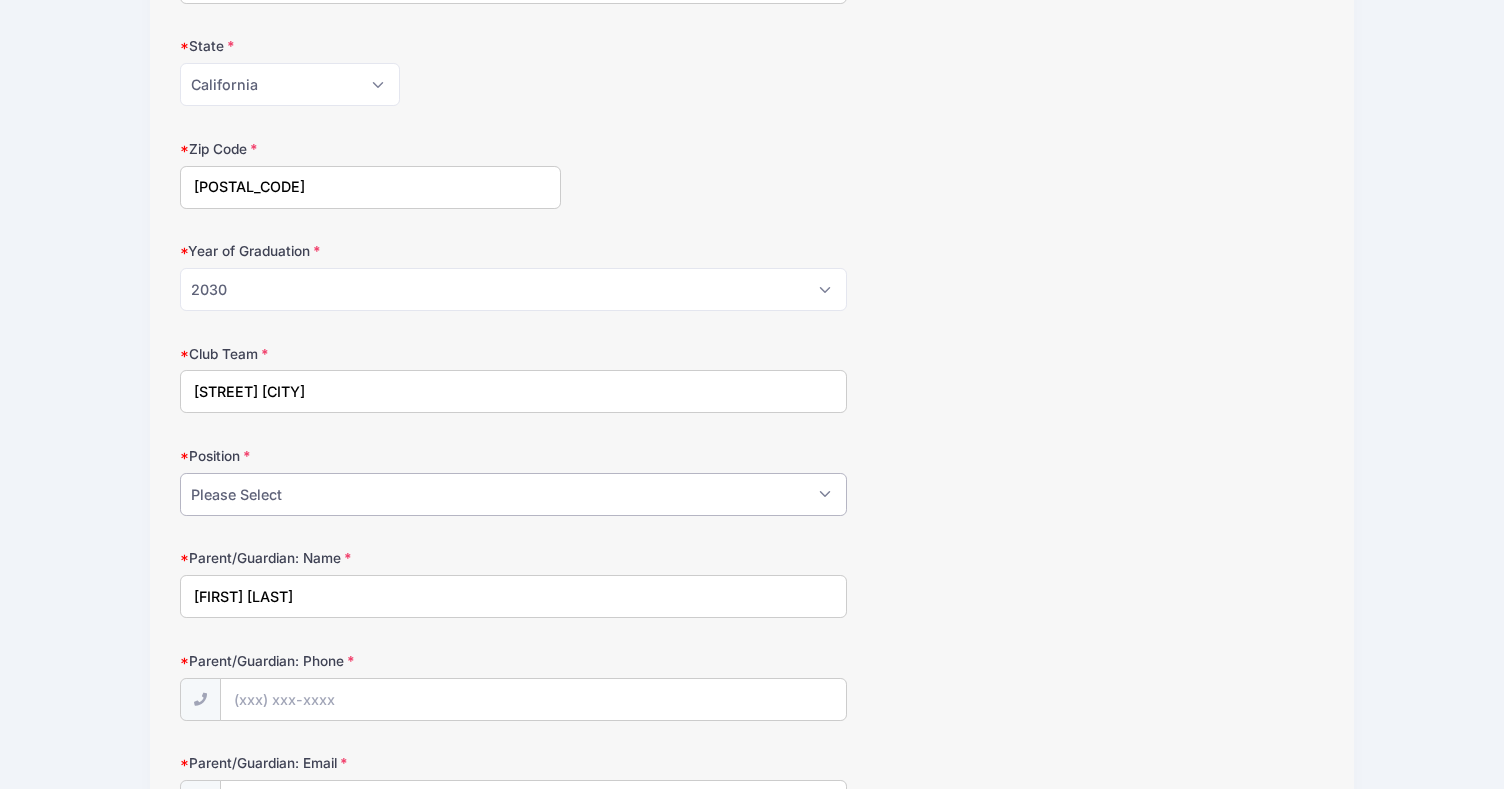 click on "Please Select GK
Def
Mid
Fwd" at bounding box center [514, 494] 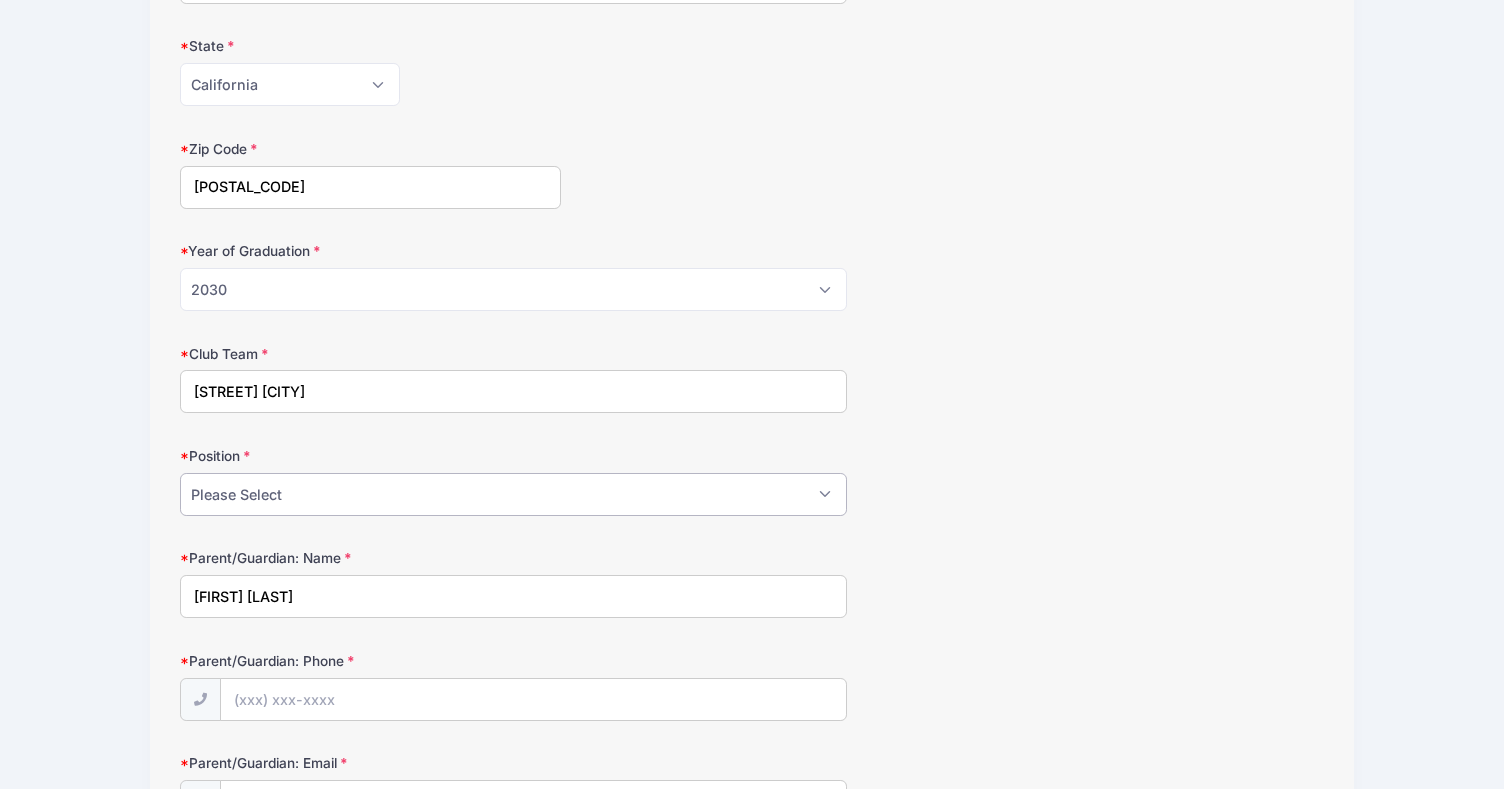 select on "Def" 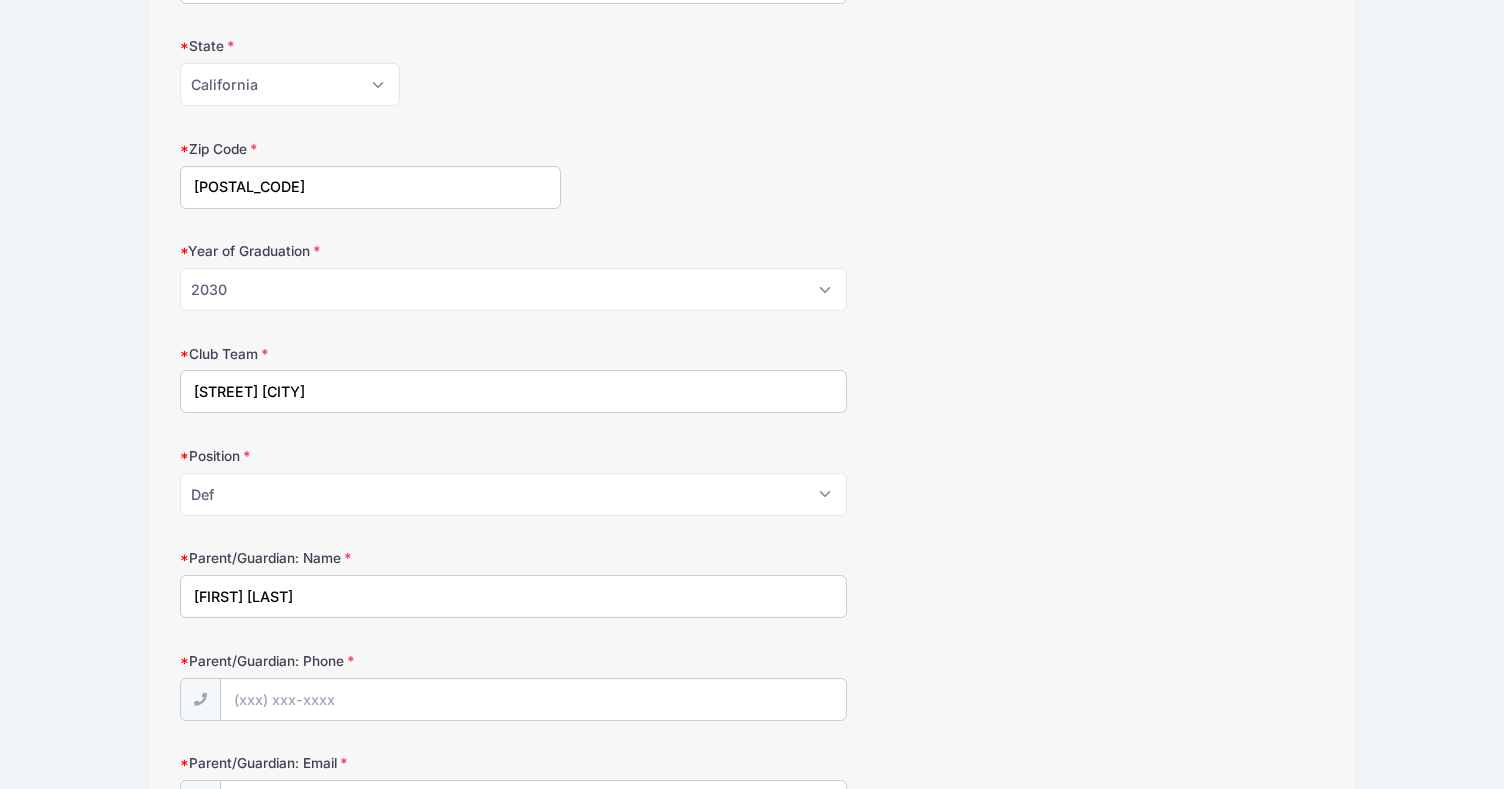 click on "Crimson Soccer
GIRLS Summer College ID Clinic #1 (Grades 7-12) 2025 from 07/14 to 07/15/2025
Exit
Step  2 /7
Step 1
Step 2
Policies
Summary
Maya NN" at bounding box center [752, 993] 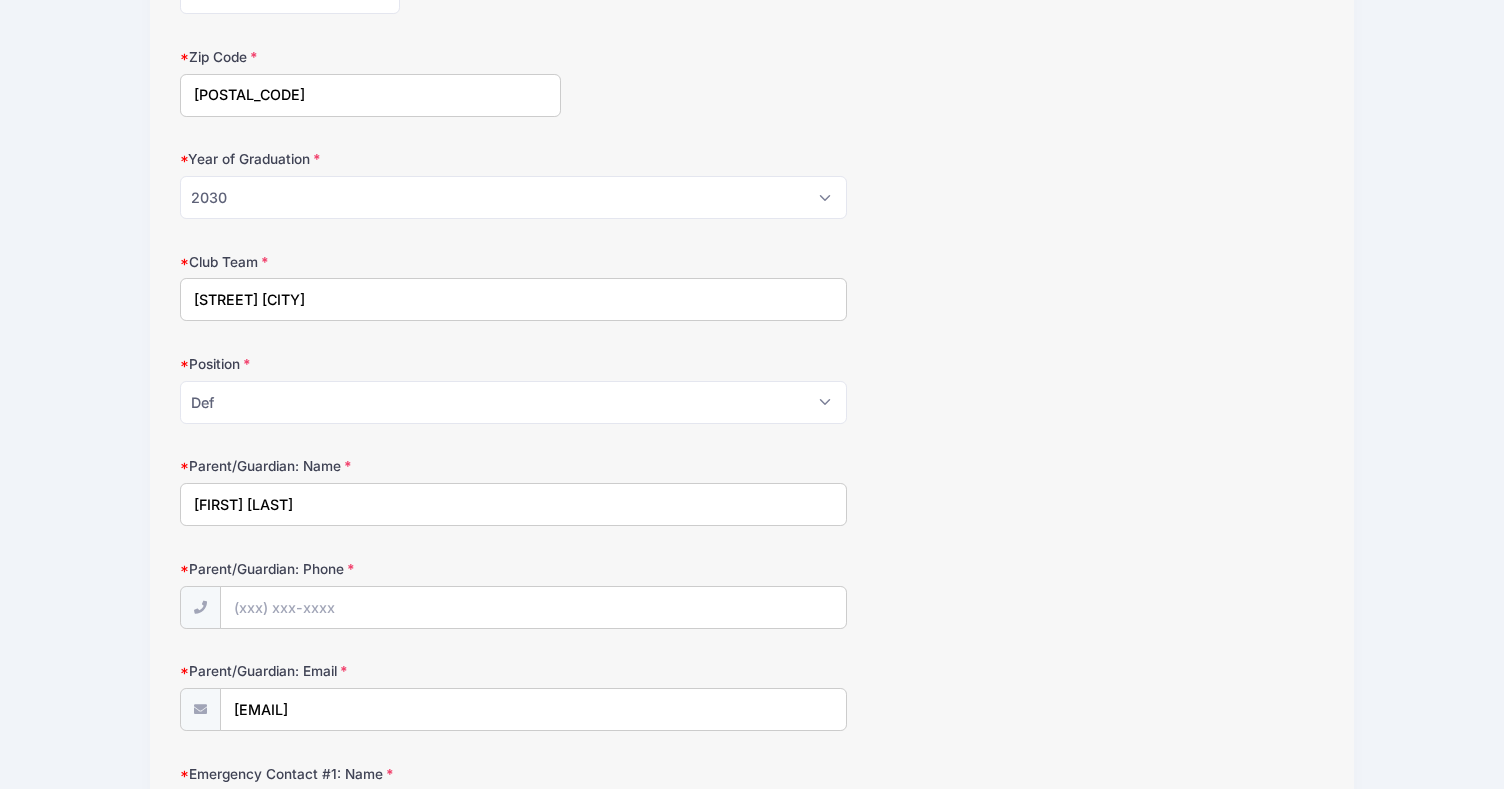 scroll, scrollTop: 594, scrollLeft: 0, axis: vertical 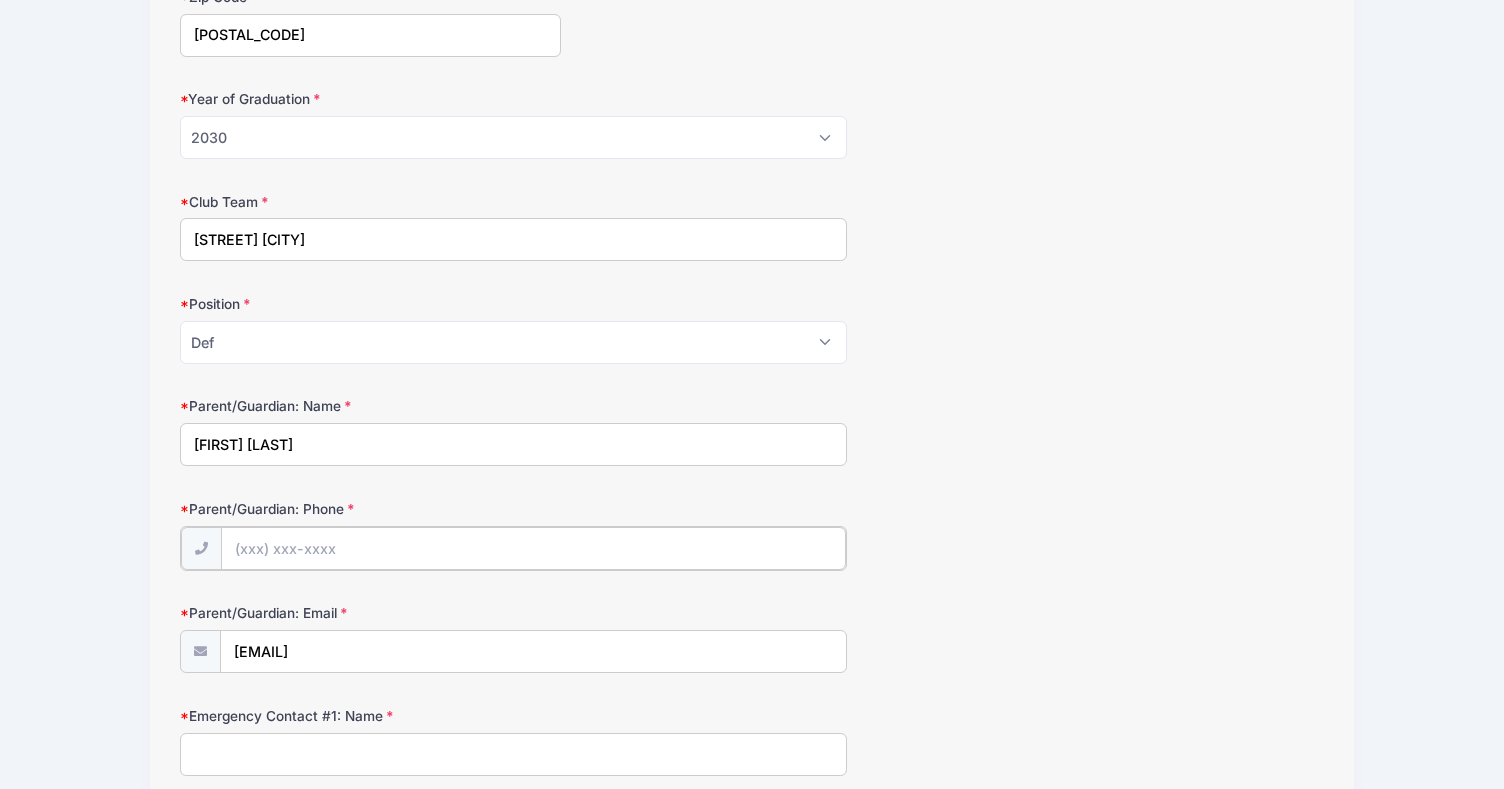 click on "Parent/Guardian: Phone" at bounding box center (534, 548) 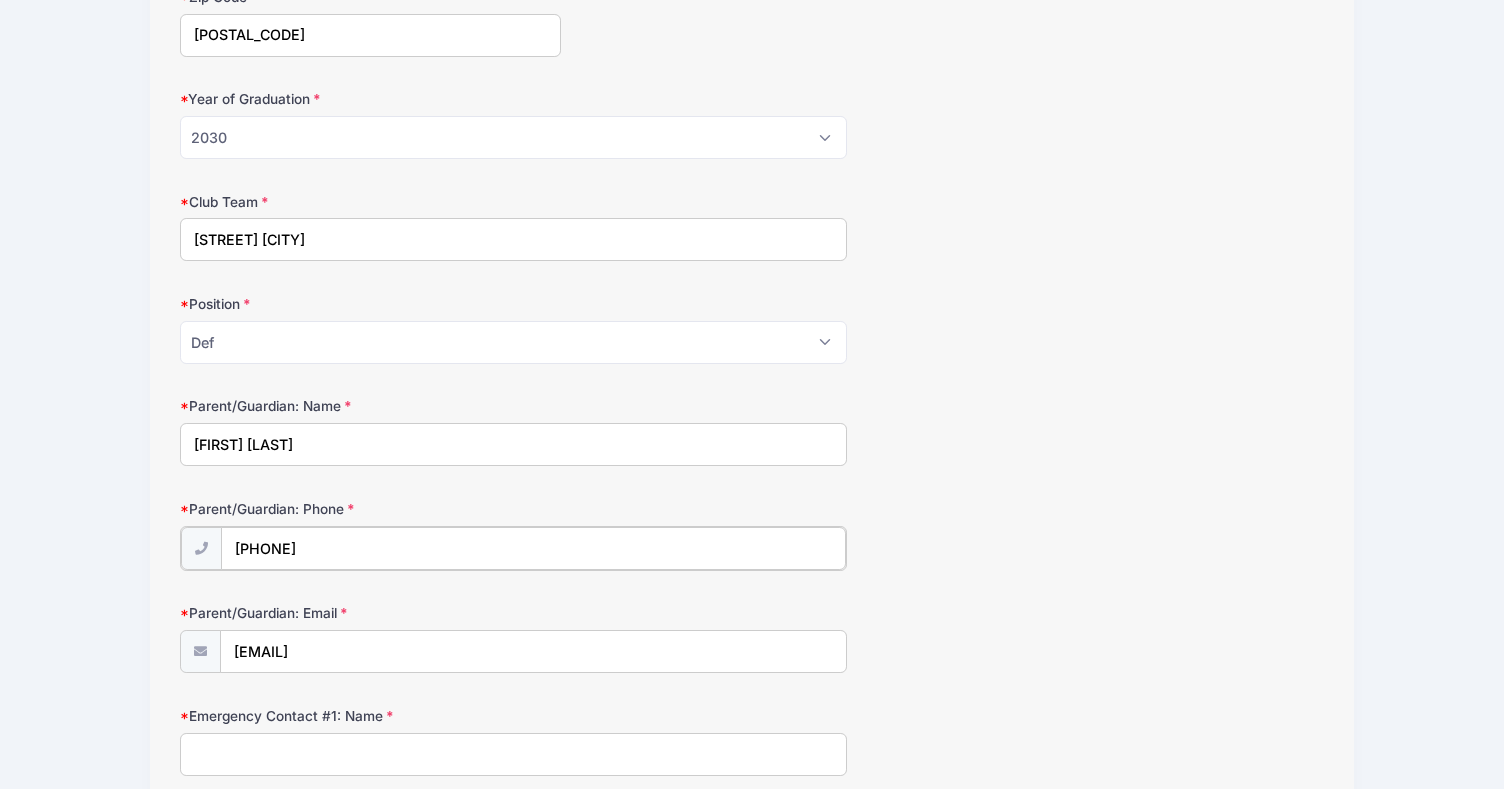 type on "[PHONE]" 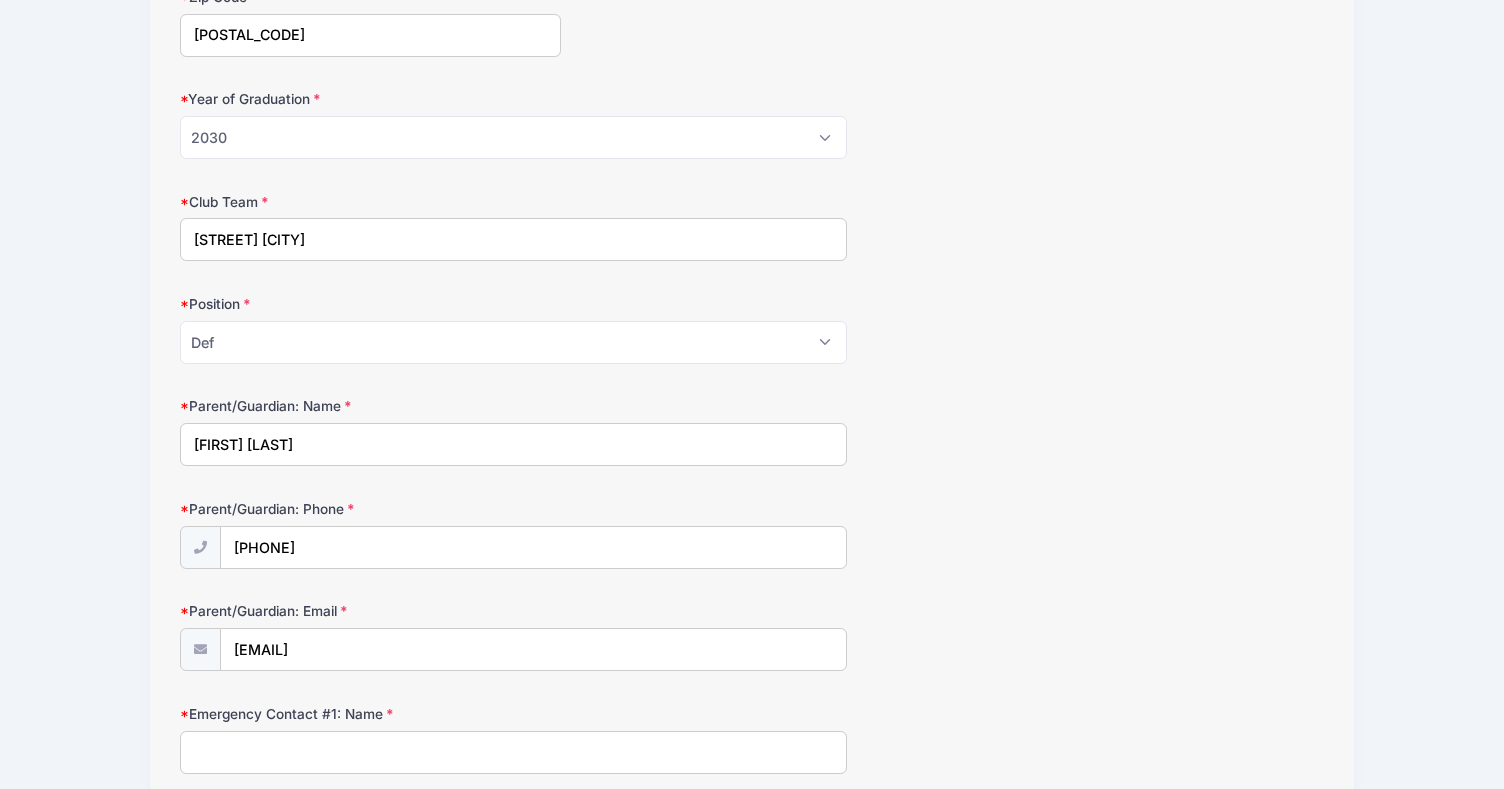 click on "Crimson Soccer
GIRLS Summer College ID Clinic #1 (Grades 7-12) 2025 from 07/14 to 07/15/2025
Exit
Step  2 /7
Step 1
Step 2
Policies
Summary
Maya NN" at bounding box center [752, 841] 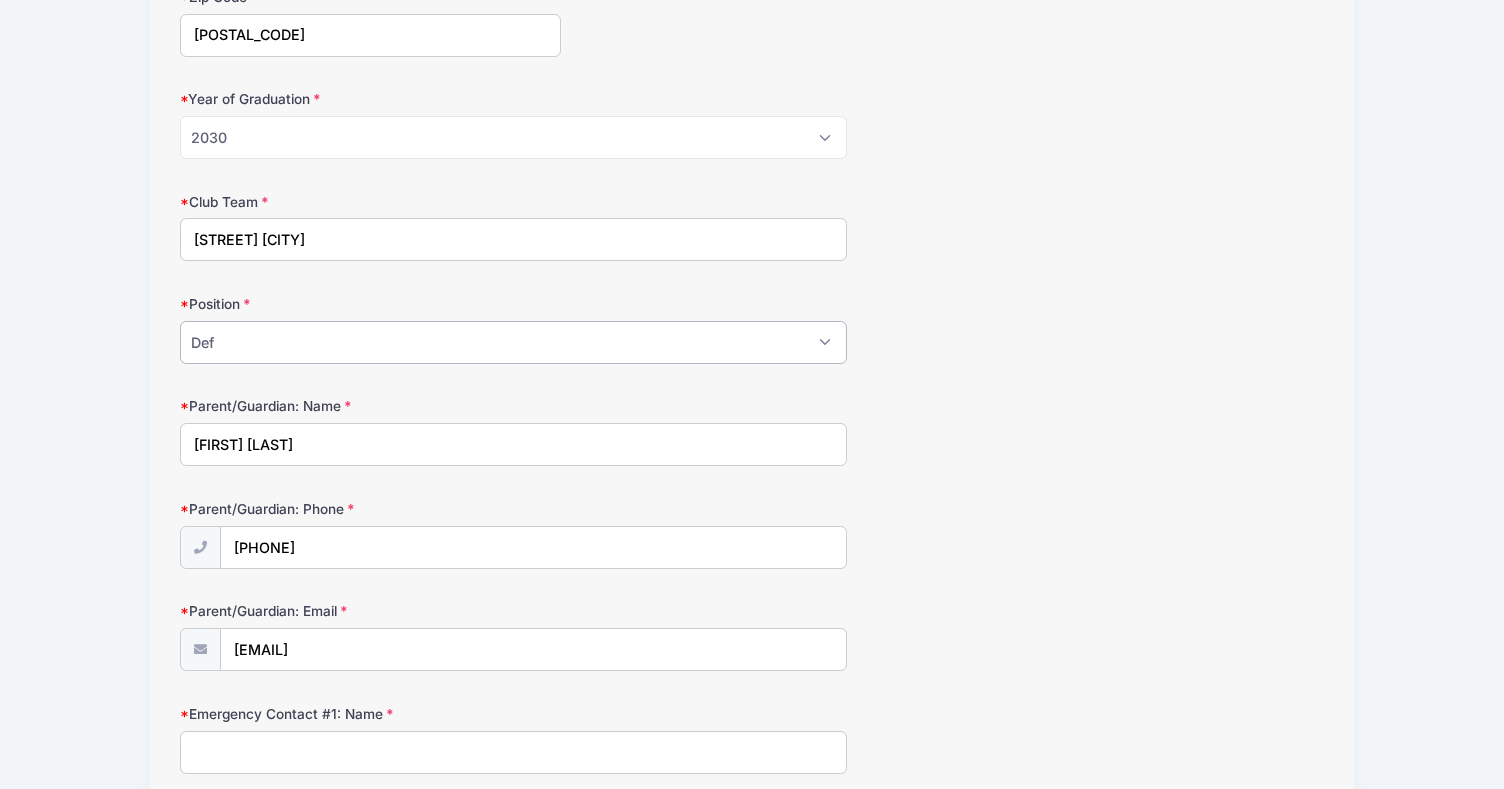 click on "Please Select GK
Def
Mid
Fwd" at bounding box center [514, 342] 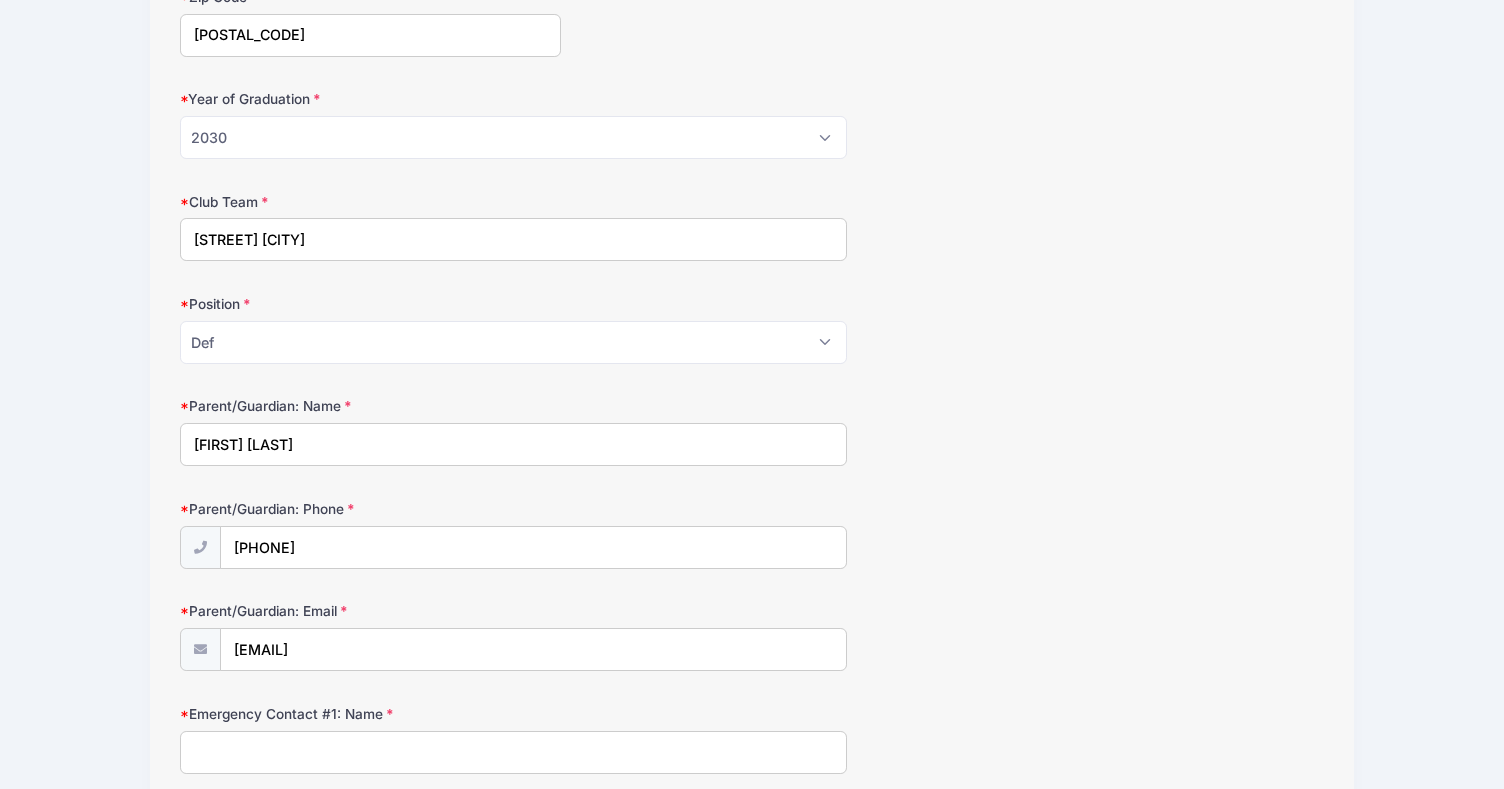 click on "Pateadores Newport Beach" at bounding box center [514, 239] 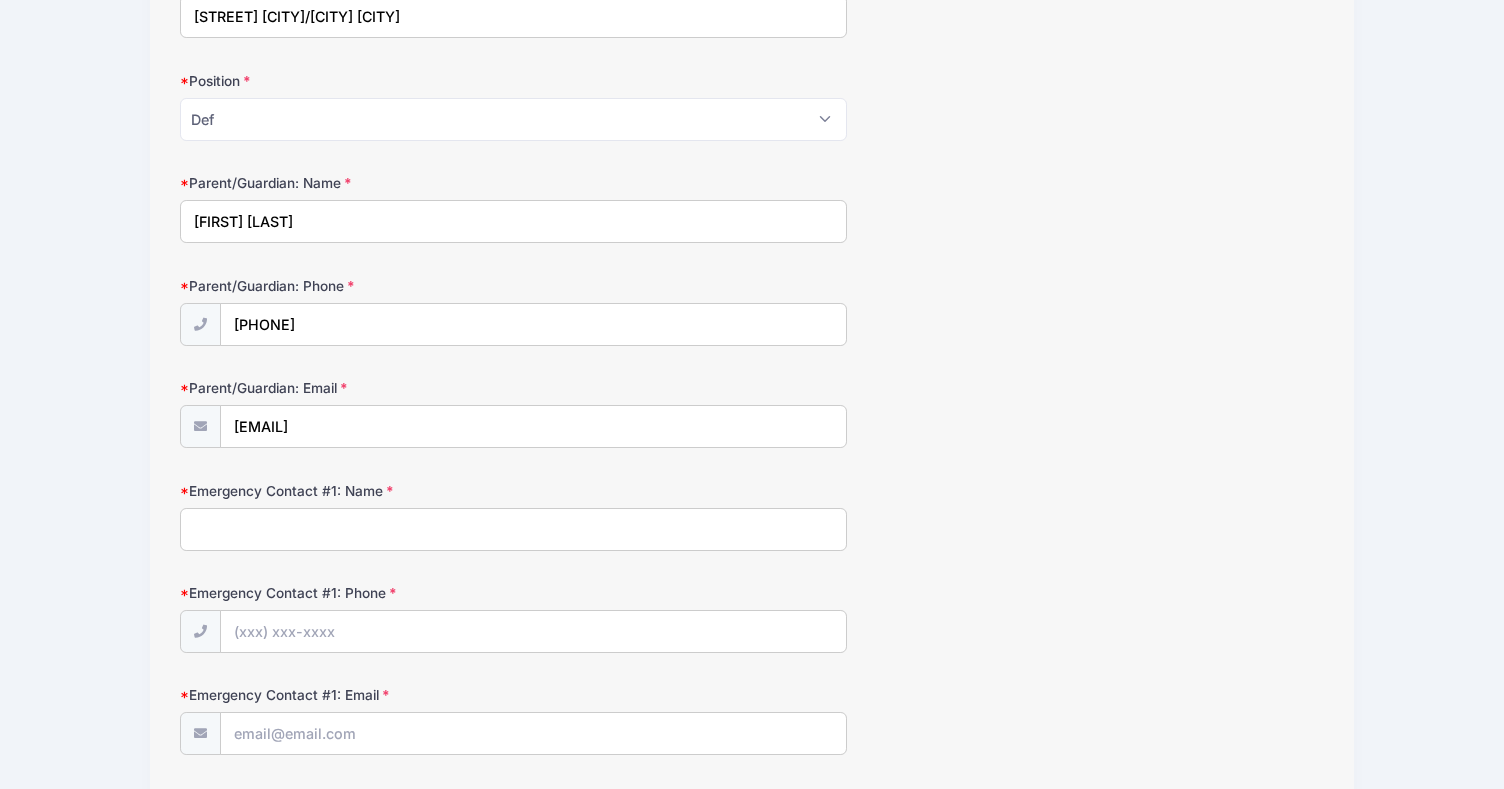 scroll, scrollTop: 872, scrollLeft: 0, axis: vertical 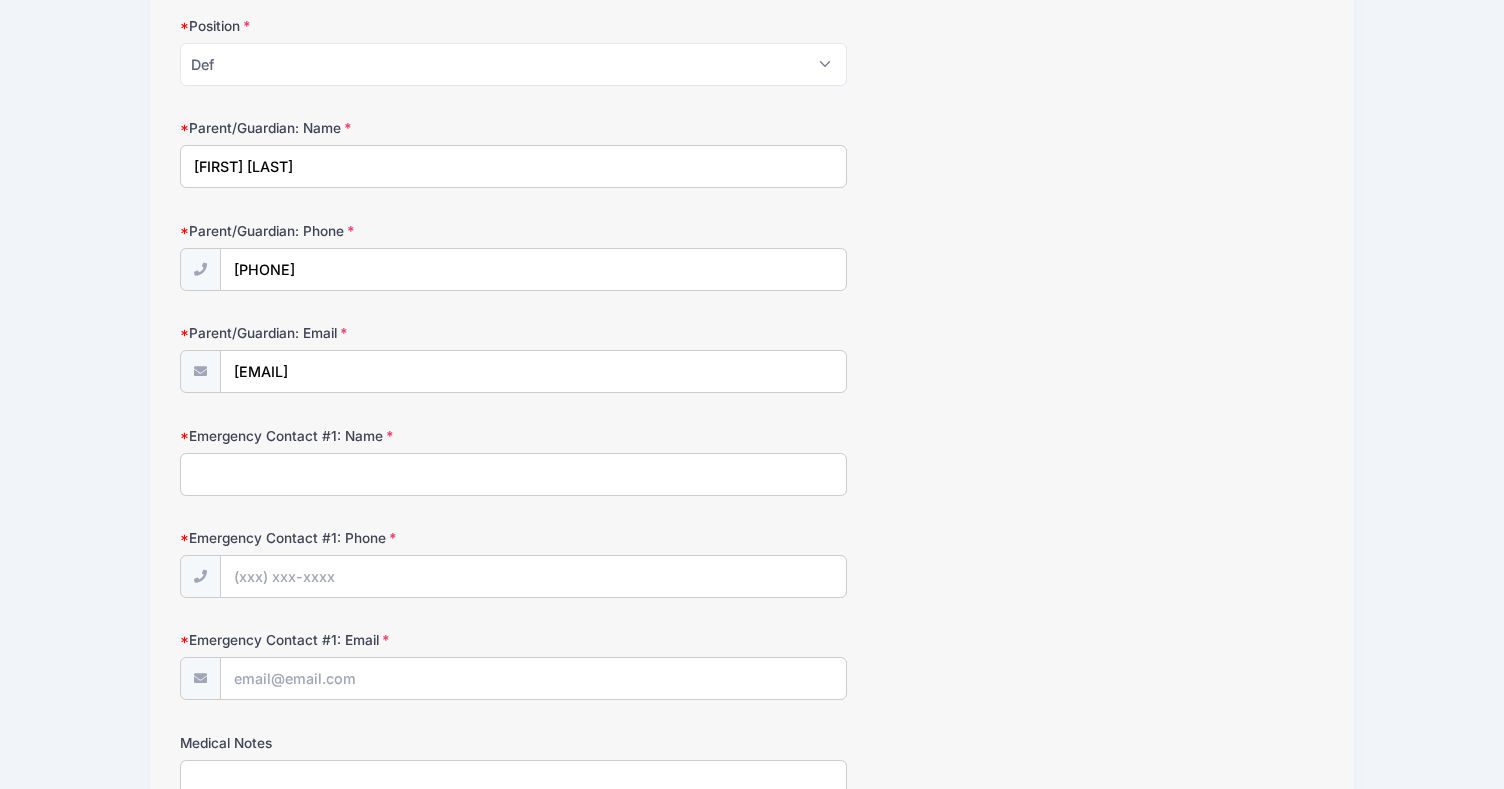 type on "[ORGANIZATION] [CITY]" 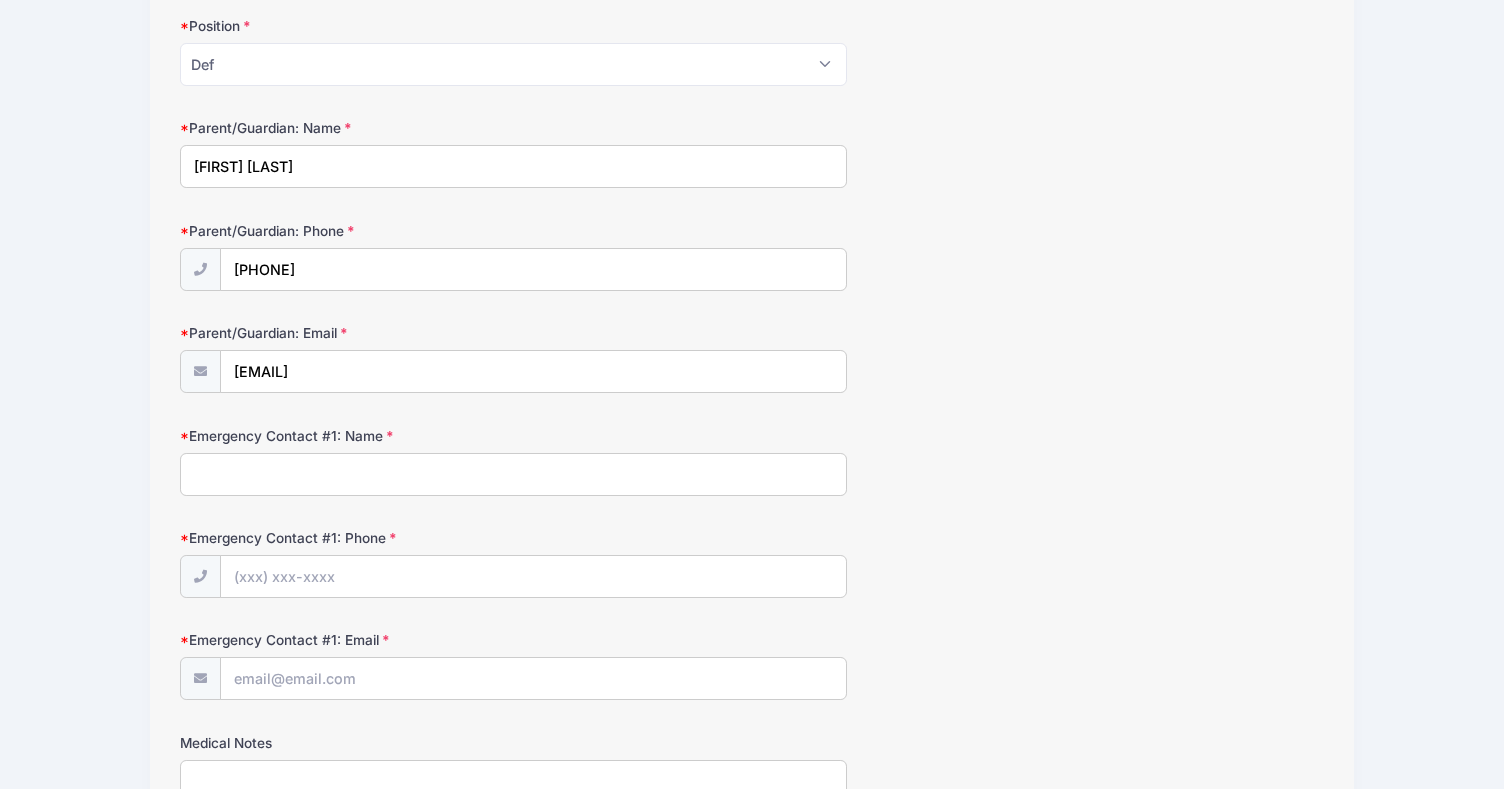 type on "[FIRST] [LAST]" 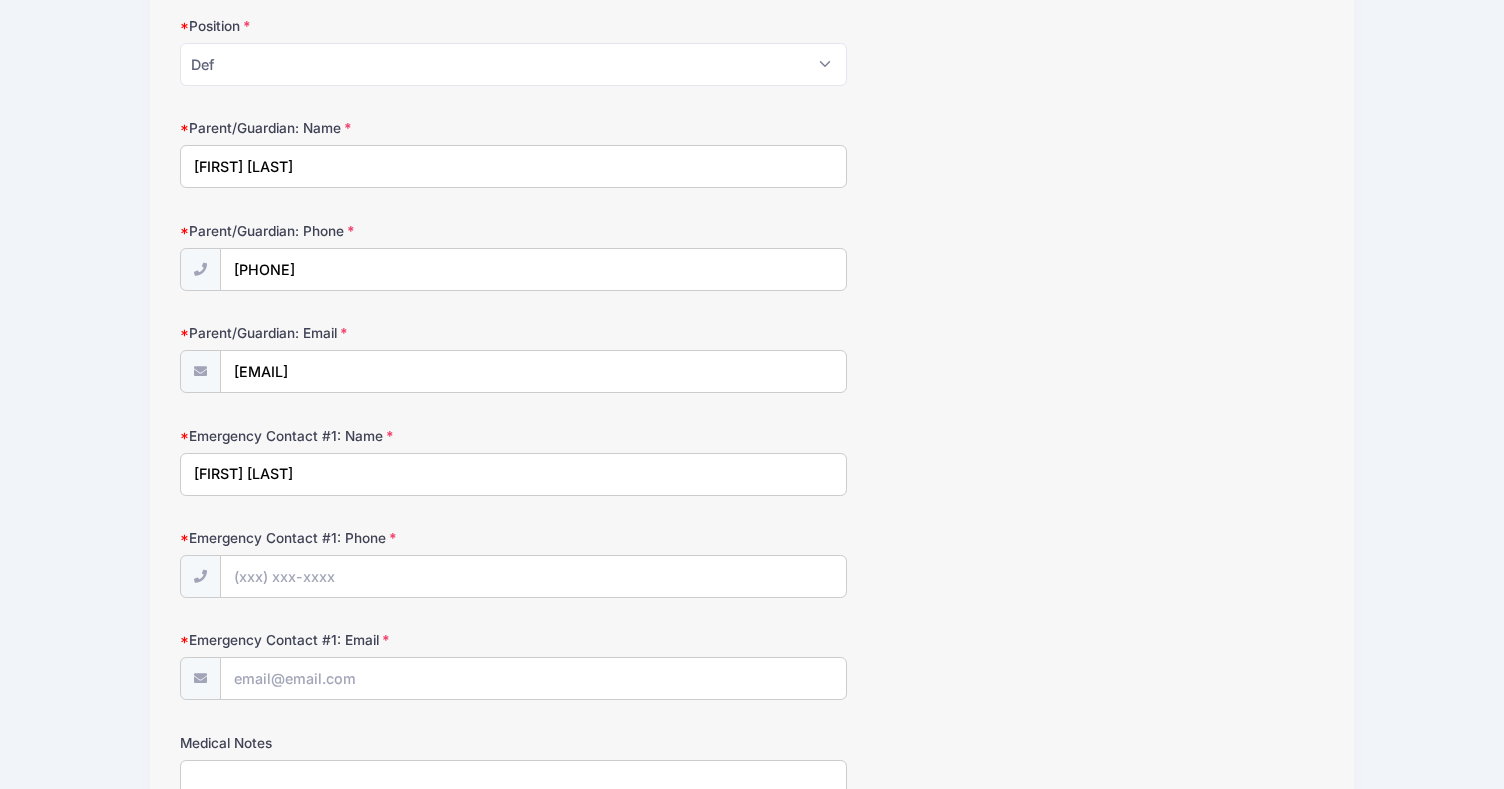 type on "[EMAIL]" 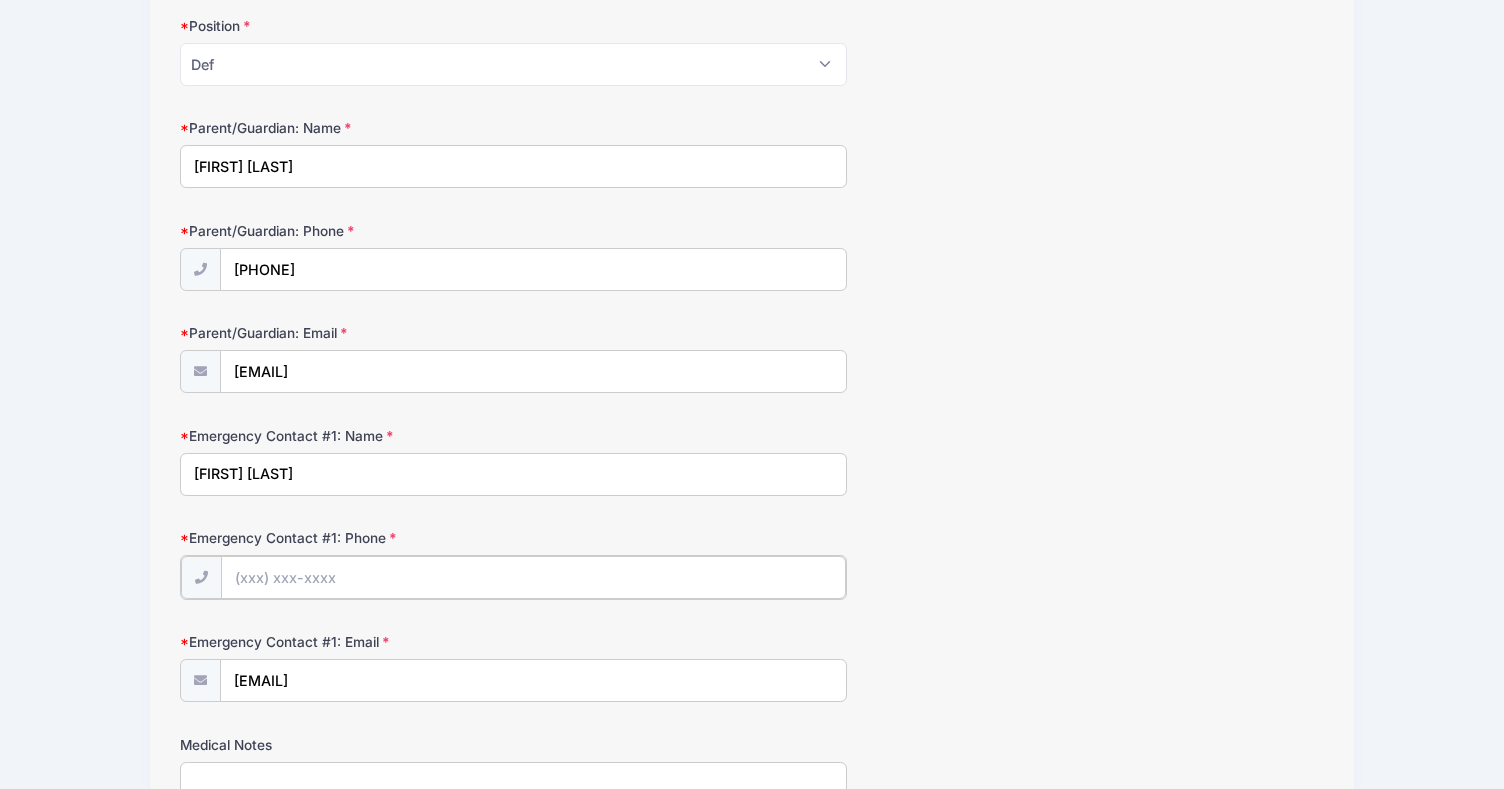 click on "Emergency Contact #1: Phone" at bounding box center [534, 577] 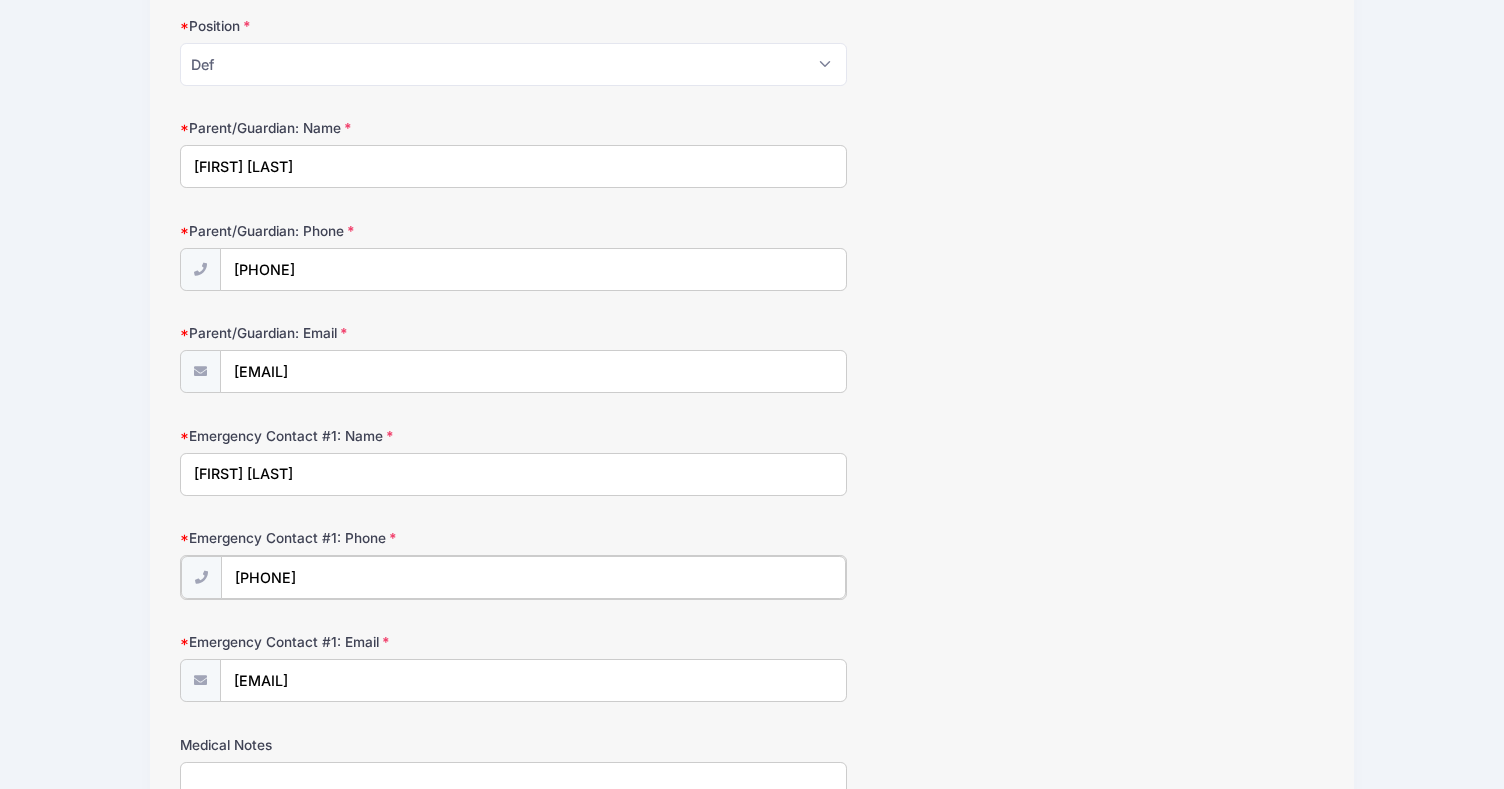 type on "(774) 21" 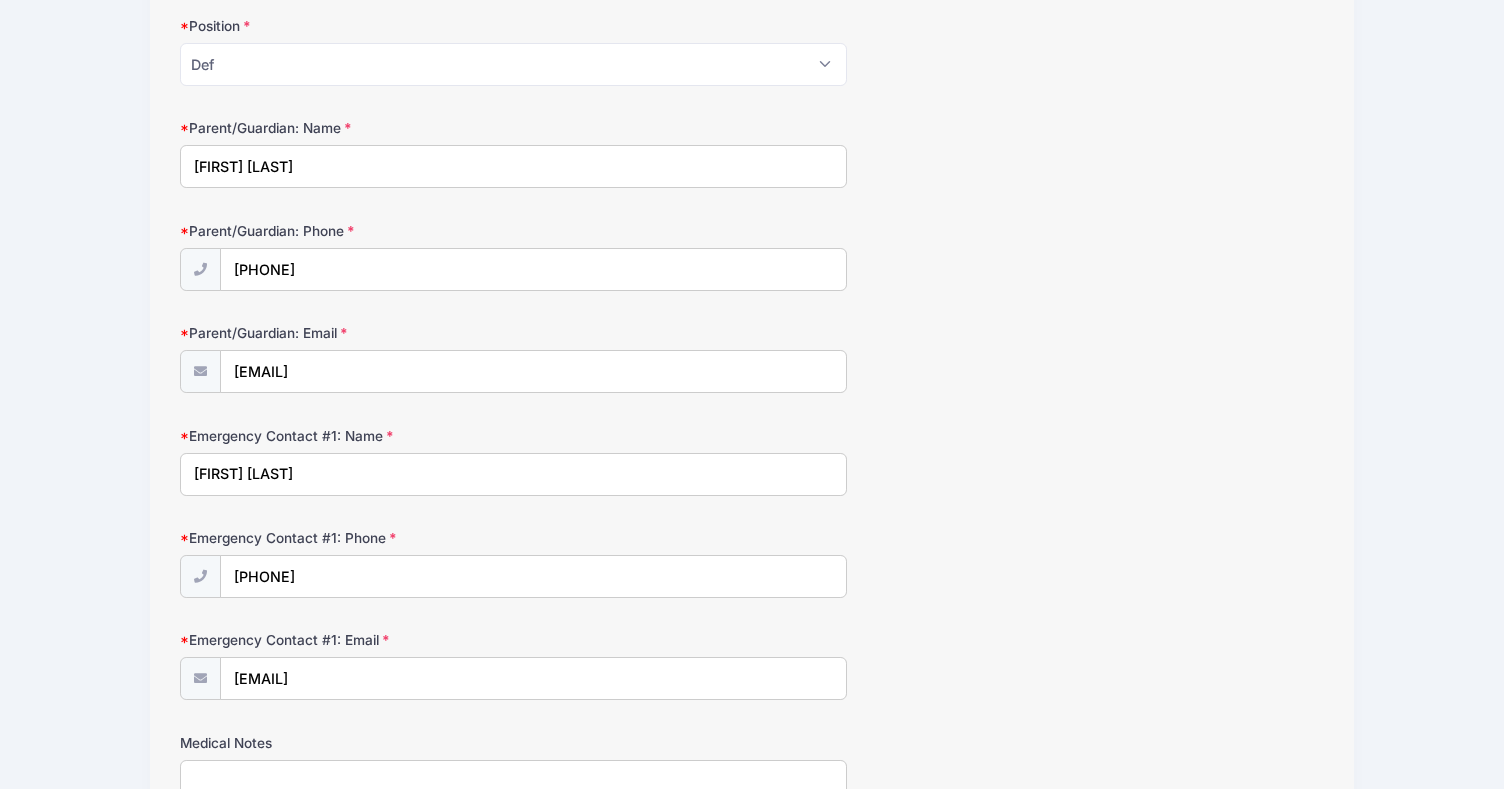 drag, startPoint x: 340, startPoint y: 480, endPoint x: 110, endPoint y: 457, distance: 231.14714 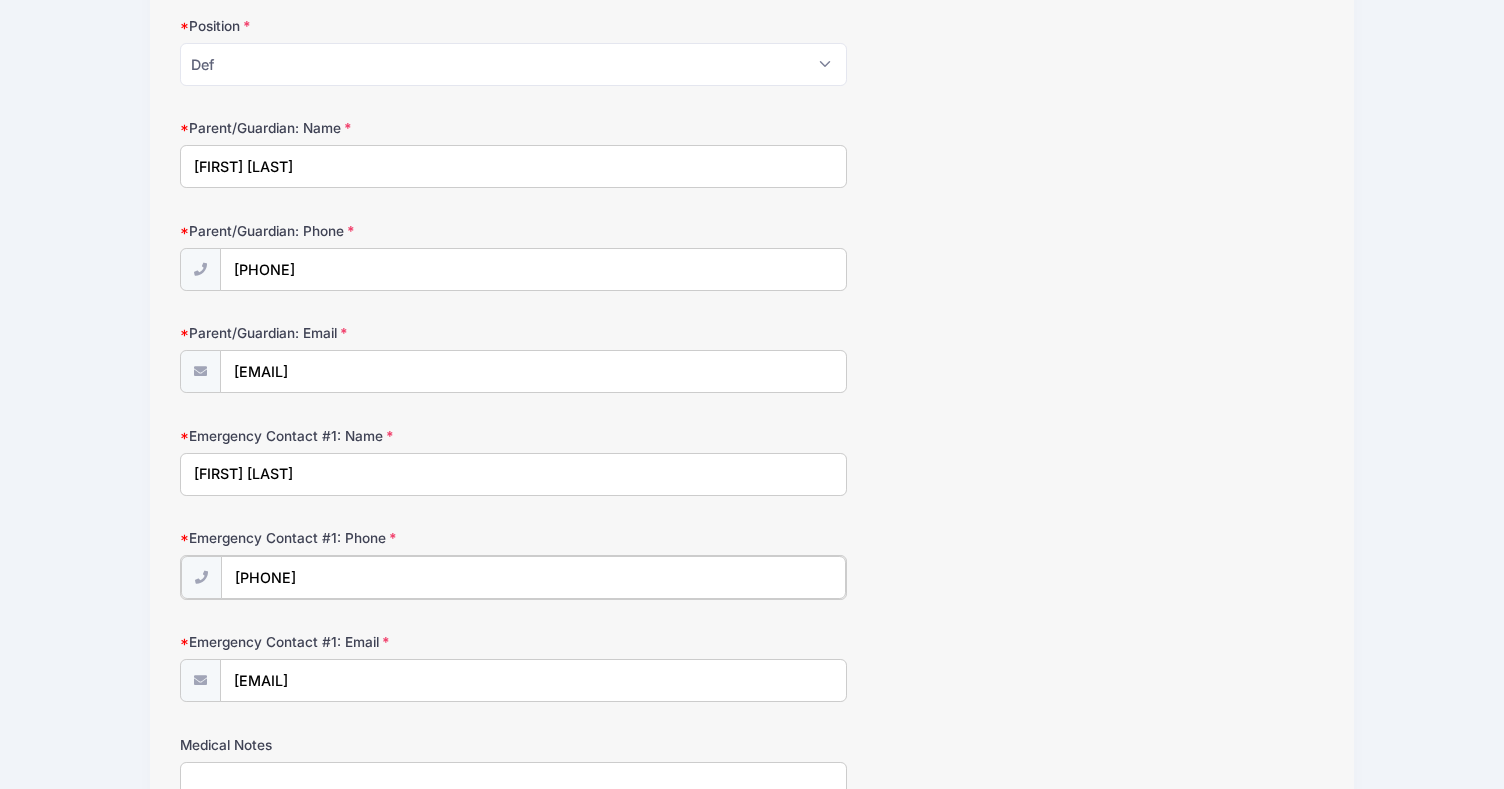 type on "[PHONE]" 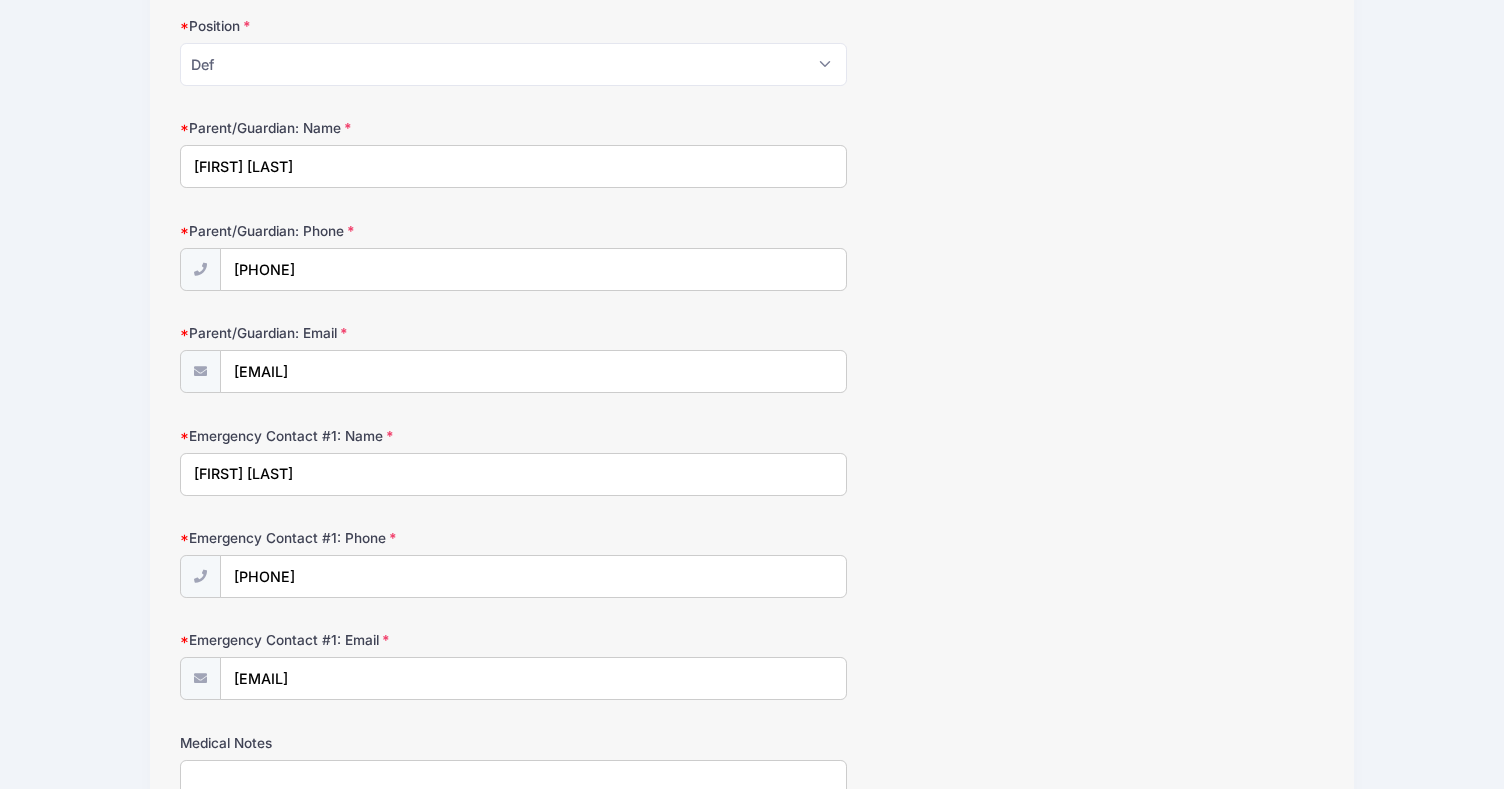 click on "Emergency Contact #1: Phone
(626) 354-5796" at bounding box center [752, 563] 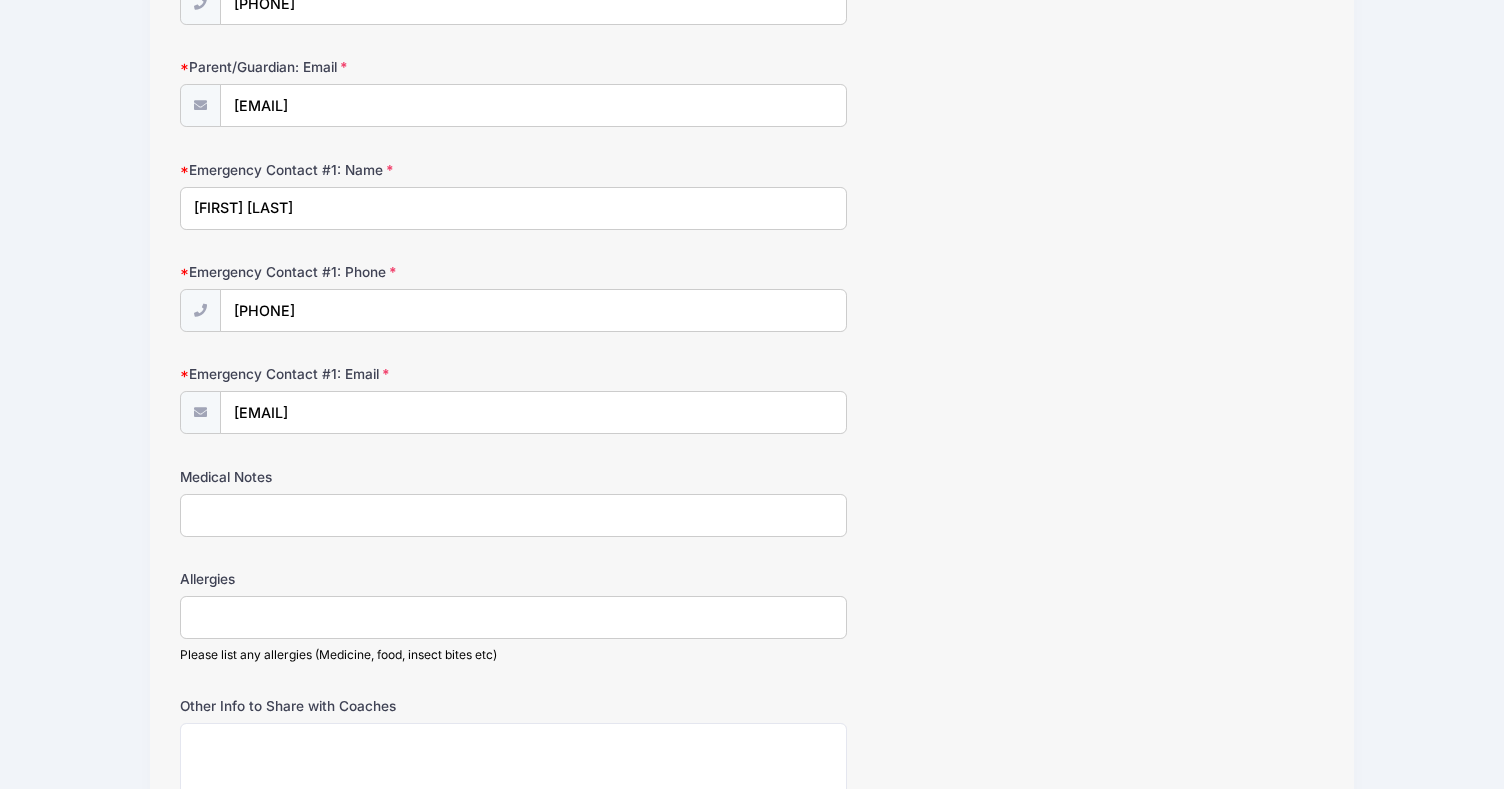 scroll, scrollTop: 1160, scrollLeft: 0, axis: vertical 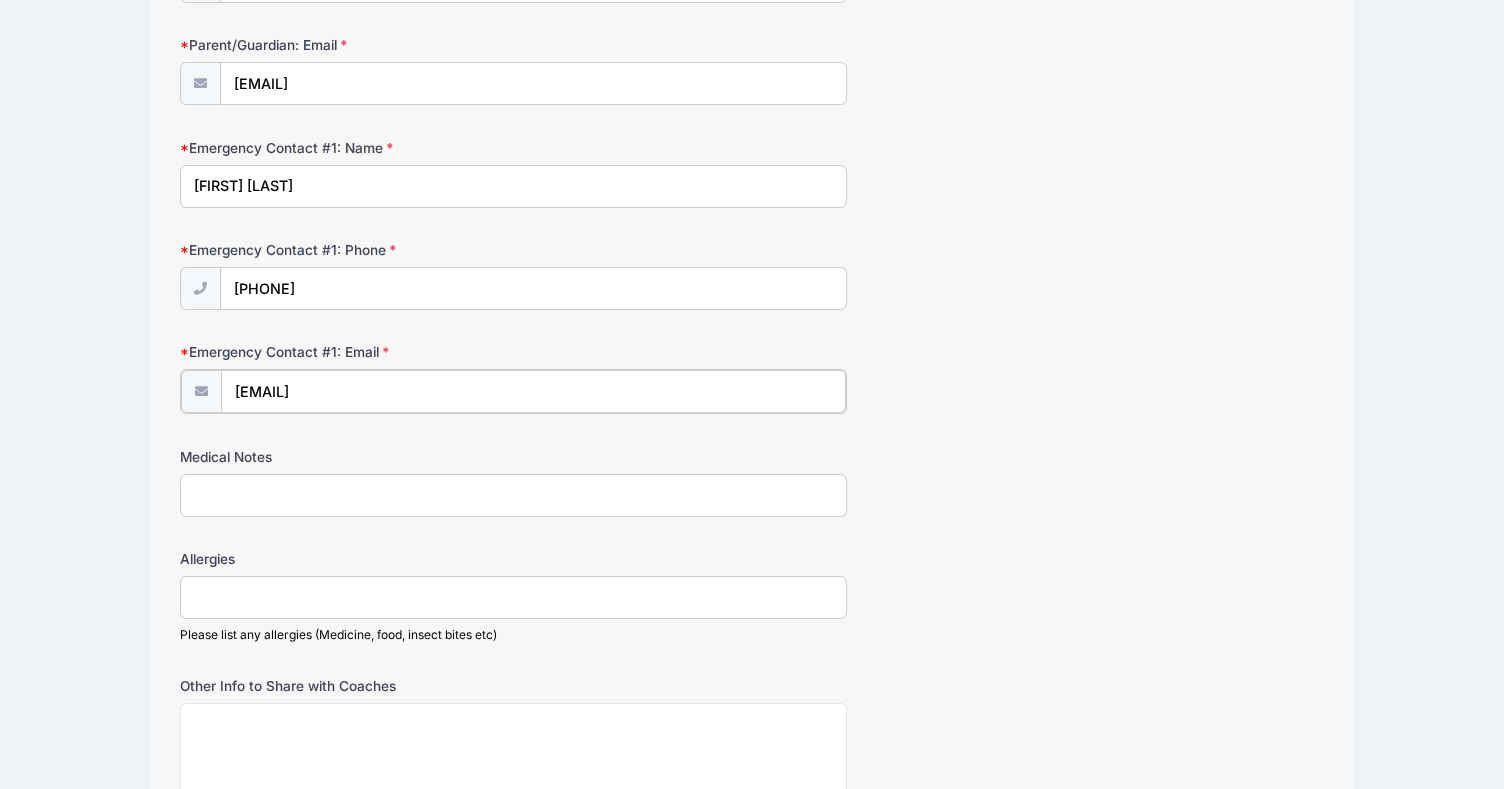 drag, startPoint x: 419, startPoint y: 391, endPoint x: 358, endPoint y: 393, distance: 61.03278 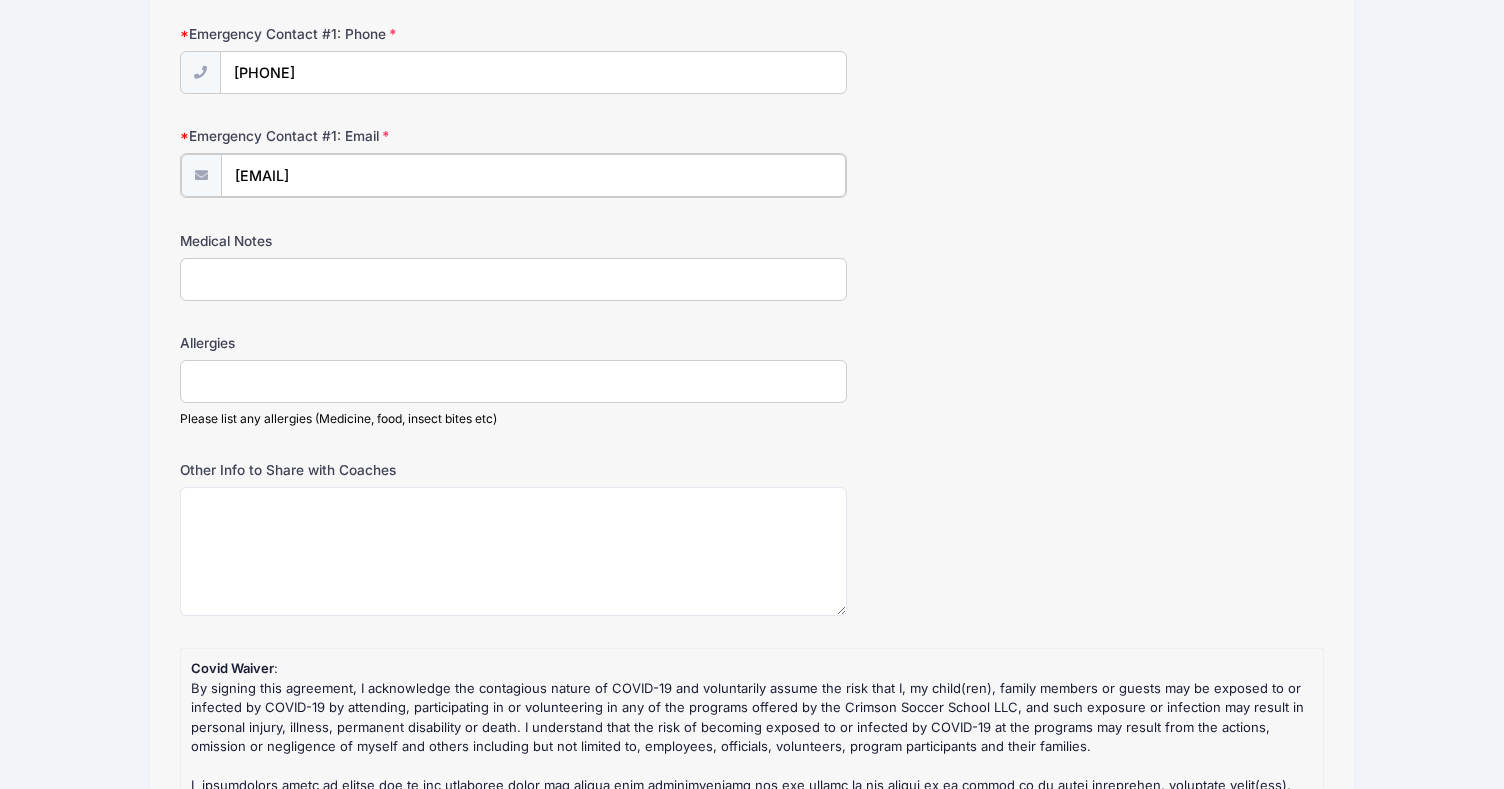 scroll, scrollTop: 1478, scrollLeft: 0, axis: vertical 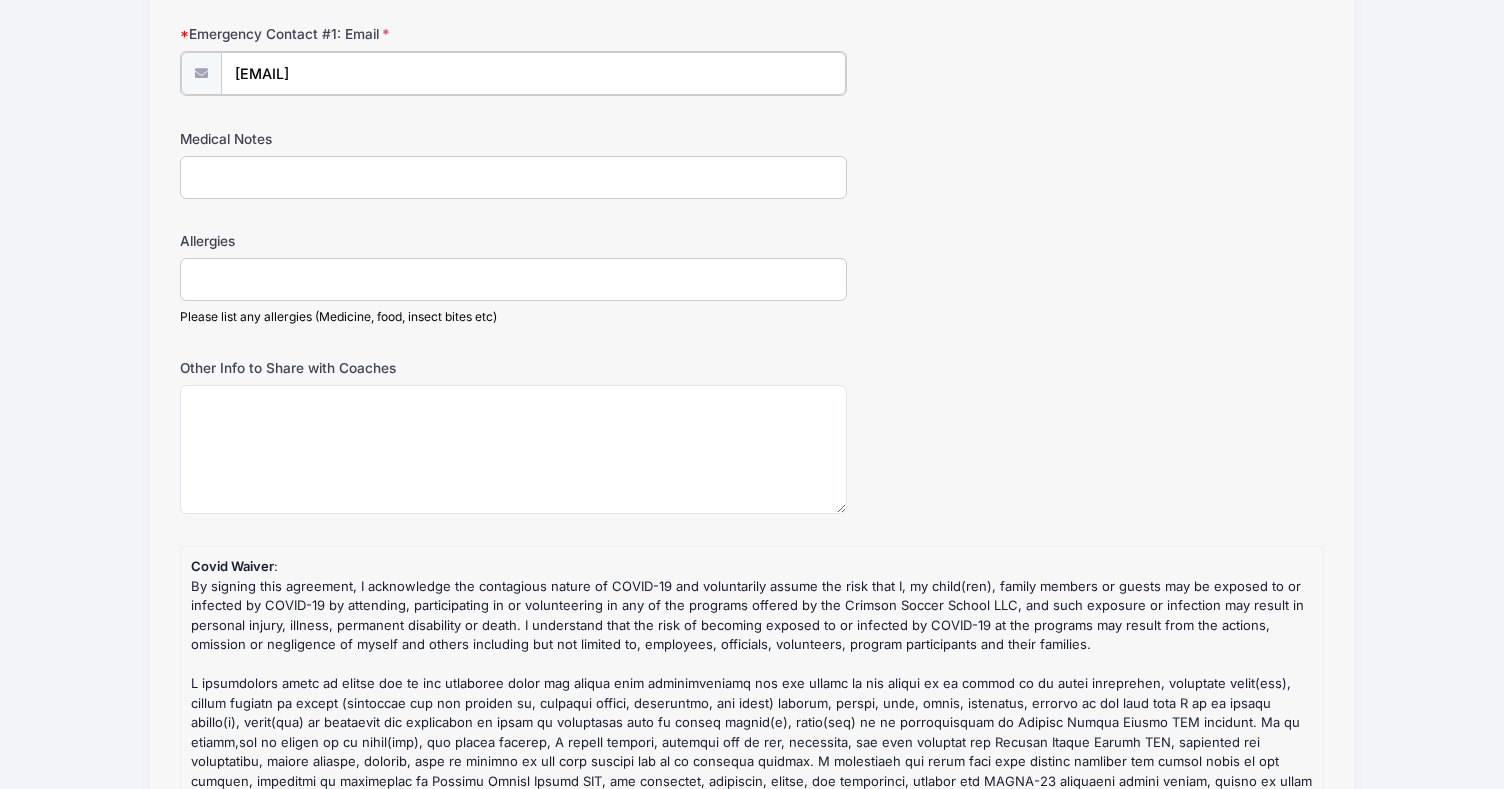 type on "[EMAIL]" 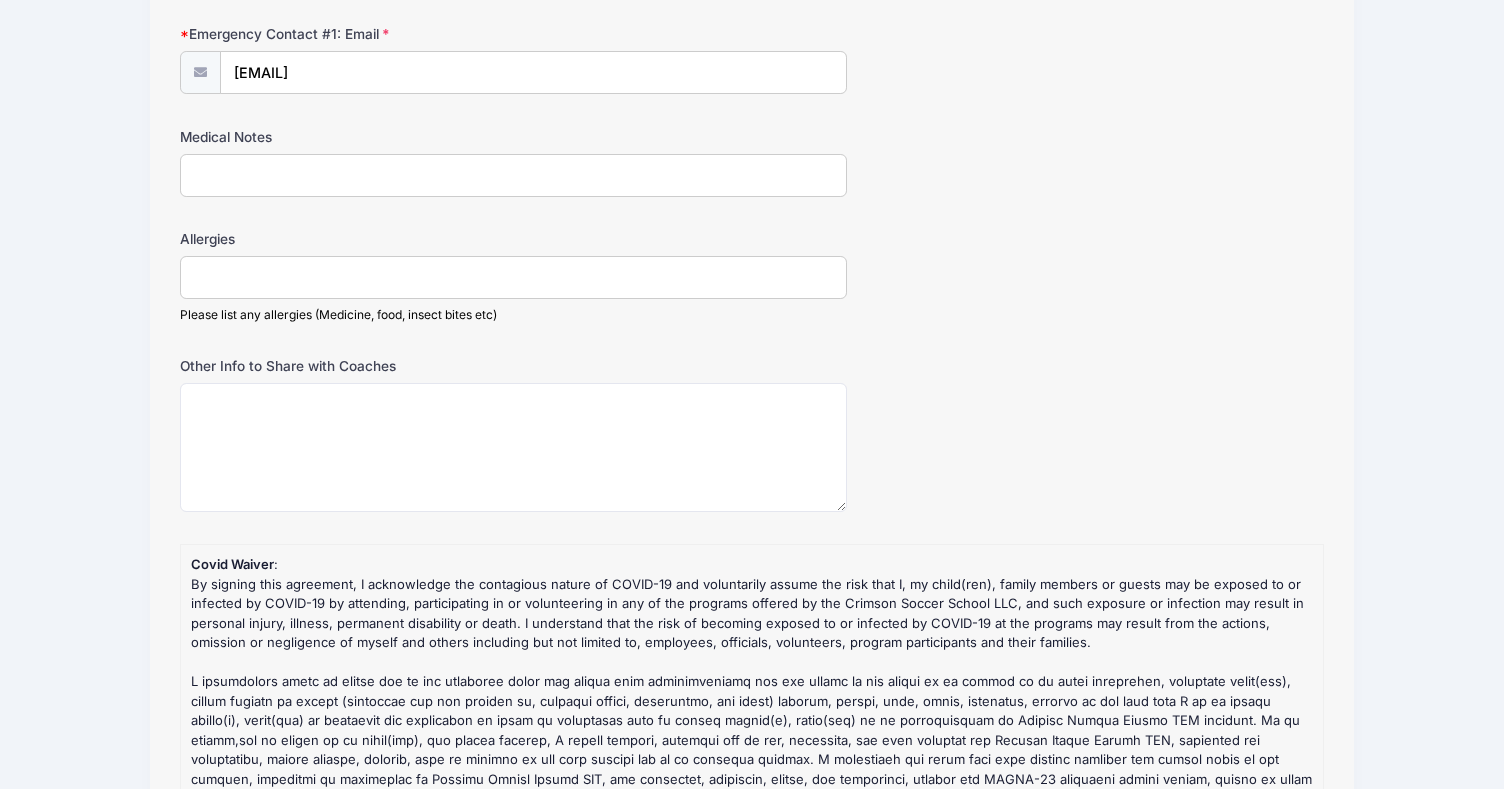 click on "Crimson Soccer
GIRLS Summer College ID Clinic #1 (Grades 7-12) 2025 from 07/14 to 07/15/2025
Exit
Step  2 /7
Step 1
Step 2
Policies
Summary
Maya NN" at bounding box center (752, -43) 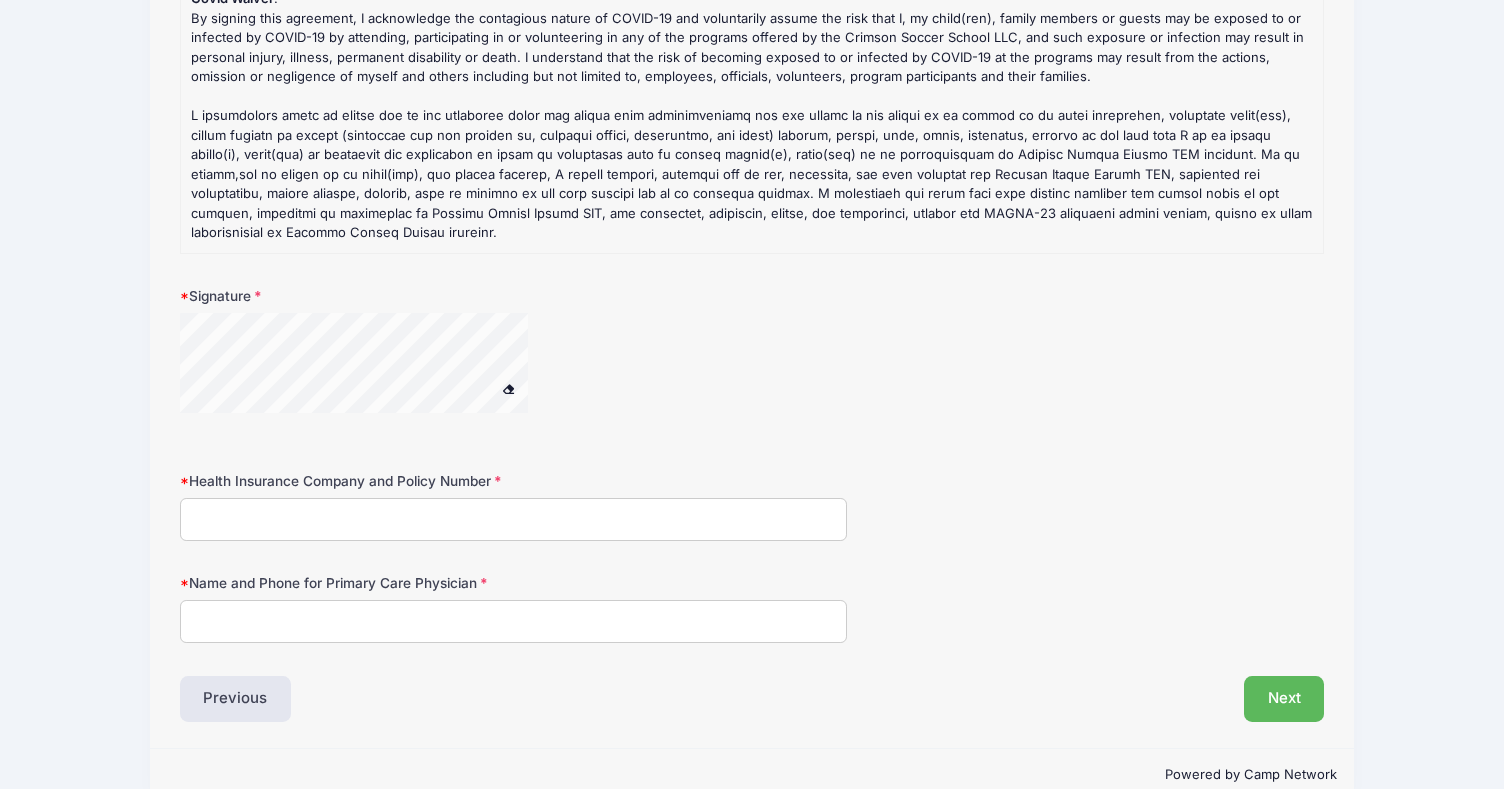scroll, scrollTop: 2080, scrollLeft: 0, axis: vertical 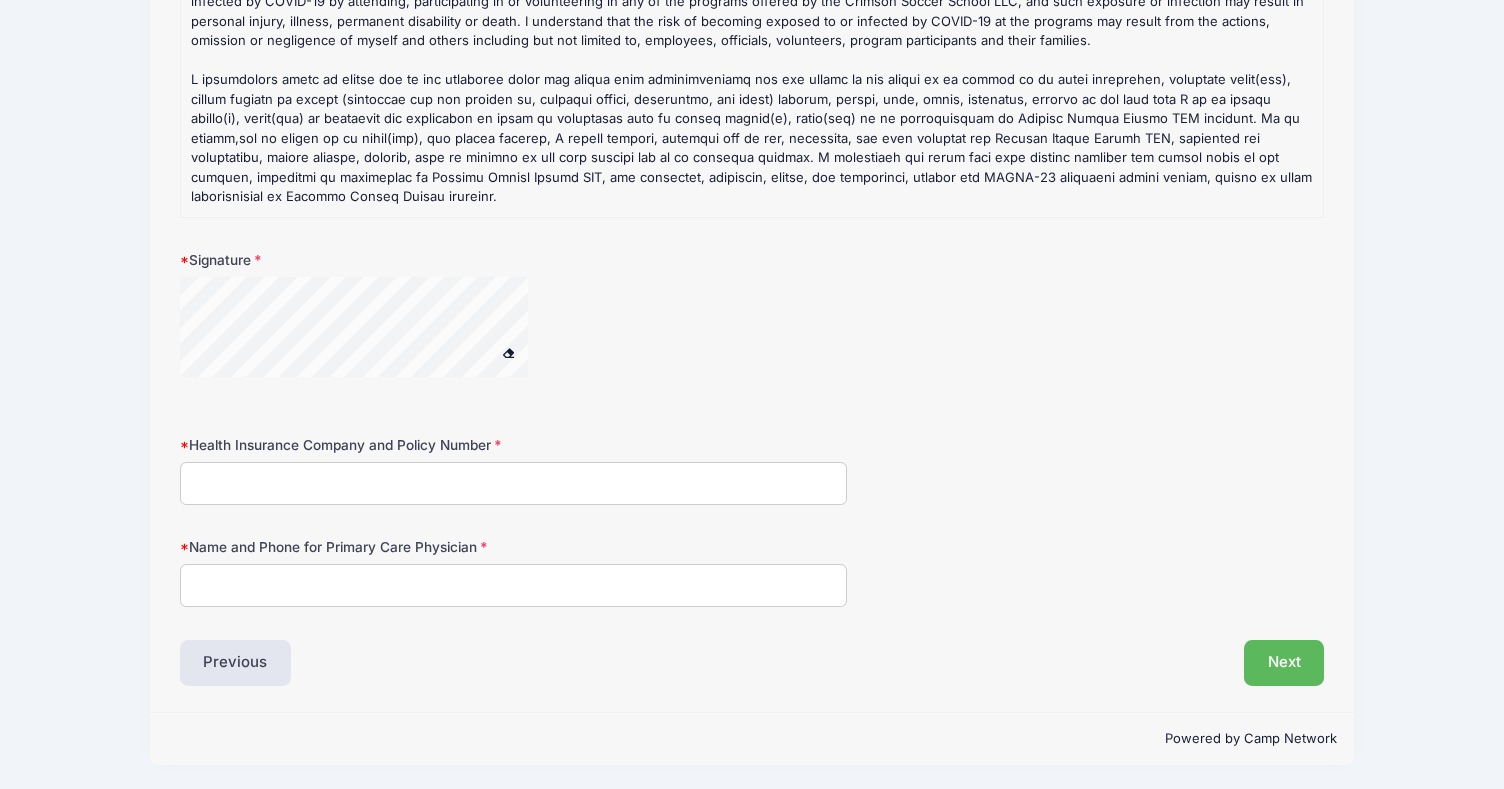 click on "Health Insurance Company and Policy Number" at bounding box center [514, 483] 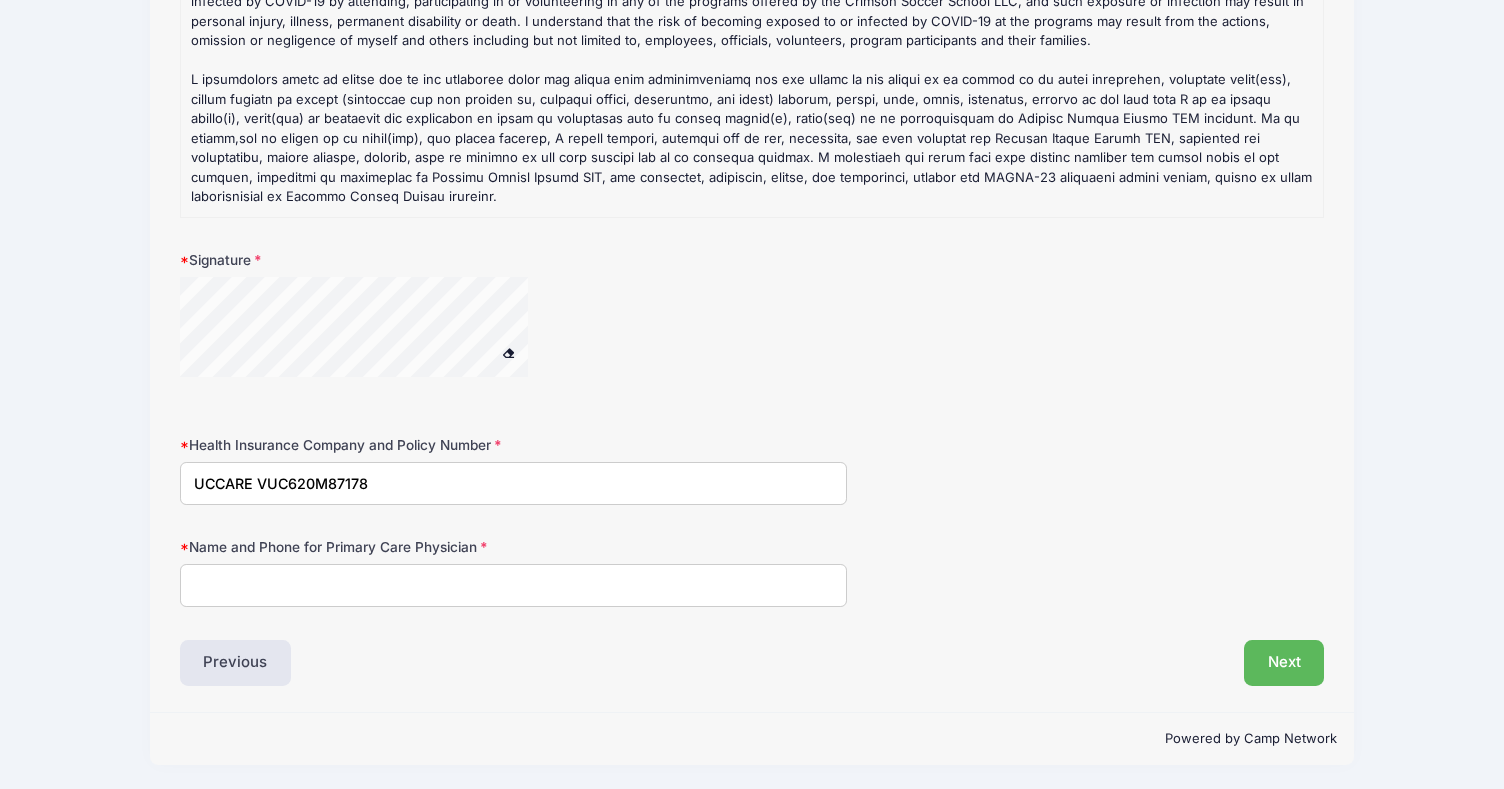 type on "UCCARE VUC620M87178" 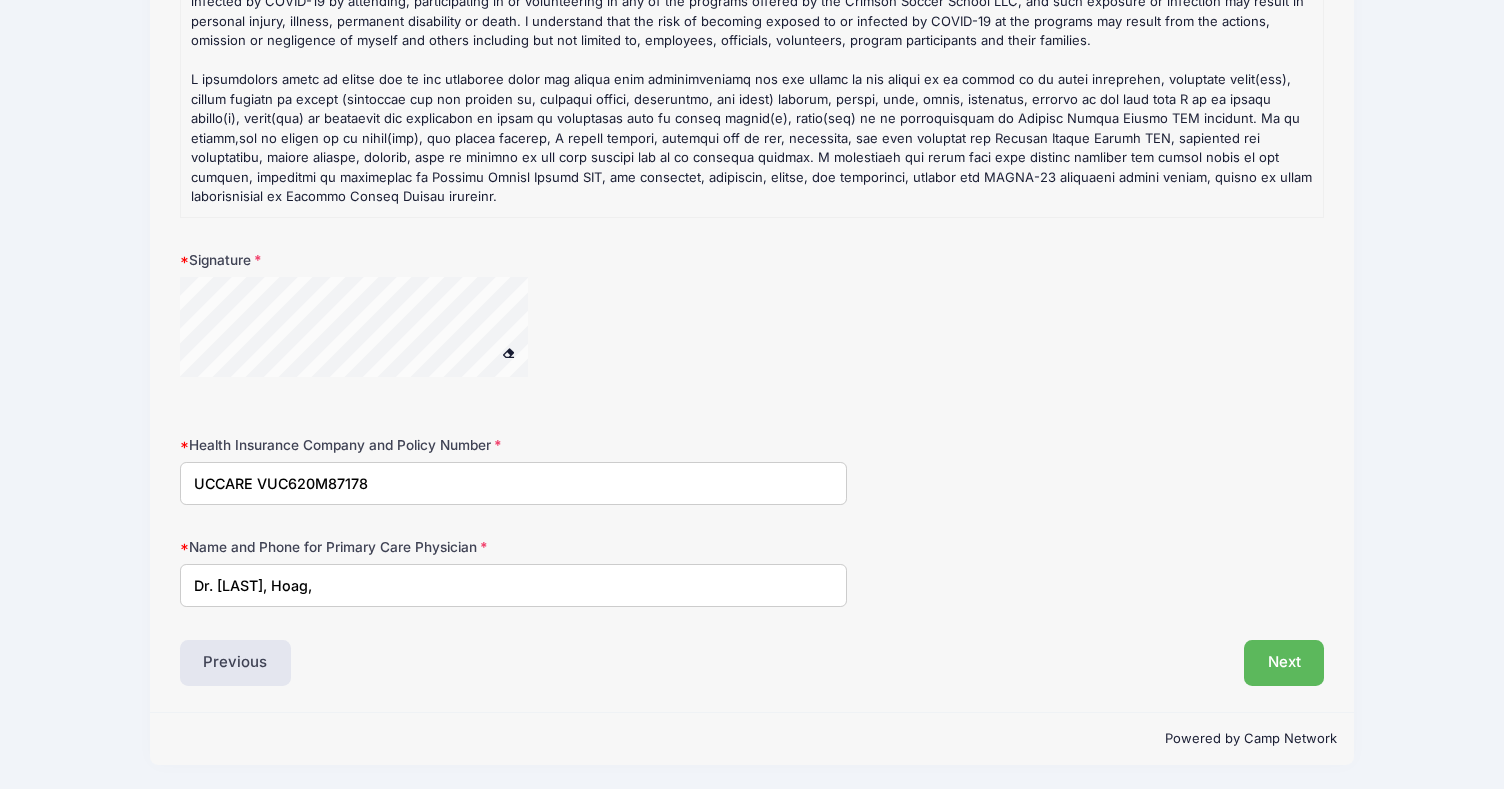 paste on "(949) 791-3370" 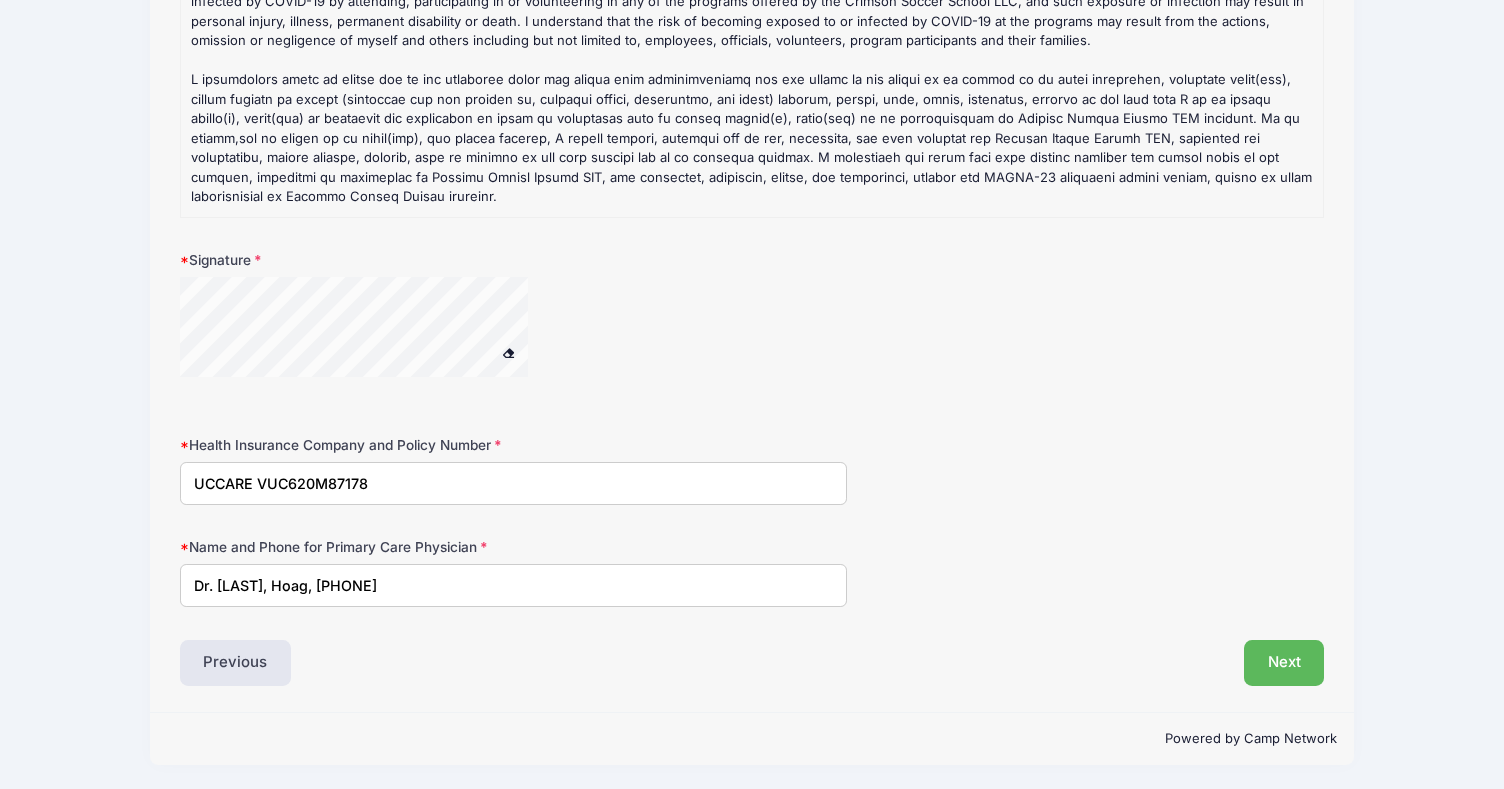type on "[DOCTOR_NAME], [ORGANIZATION], [PHONE]" 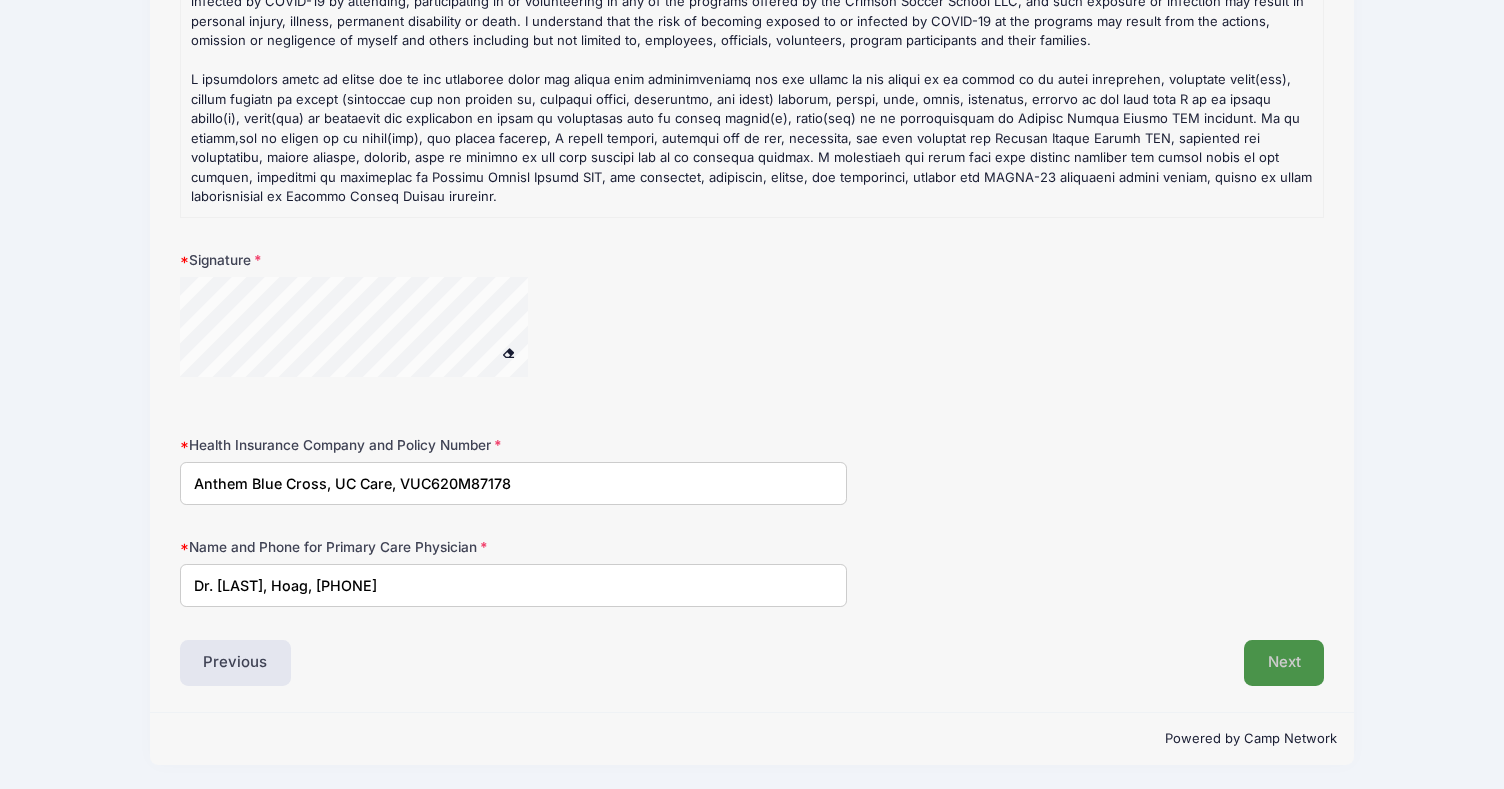 type on "[INSURANCE_PROVIDER], [PLAN_NAME], [POLICY_NUMBER]" 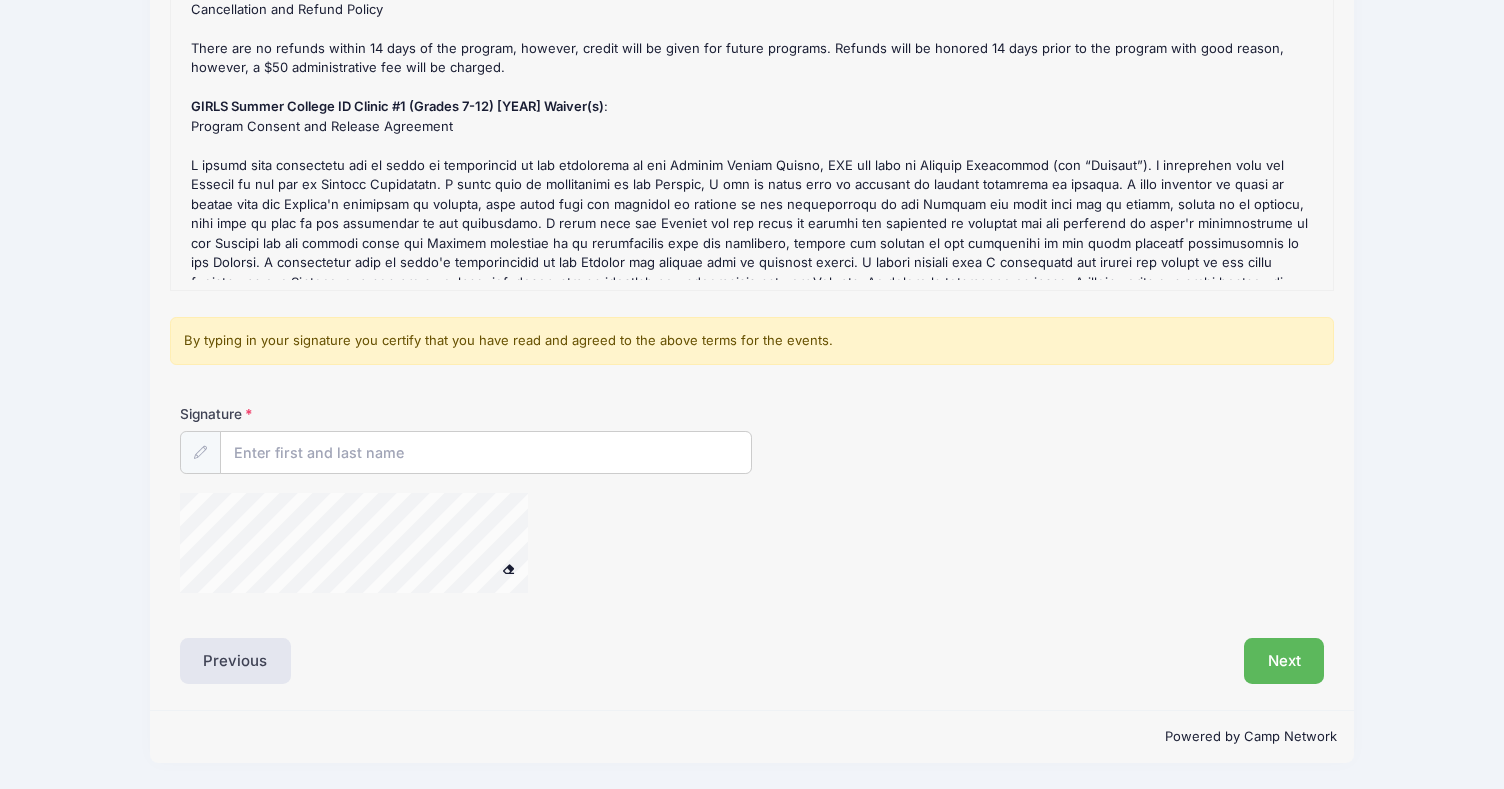 scroll, scrollTop: 220, scrollLeft: 0, axis: vertical 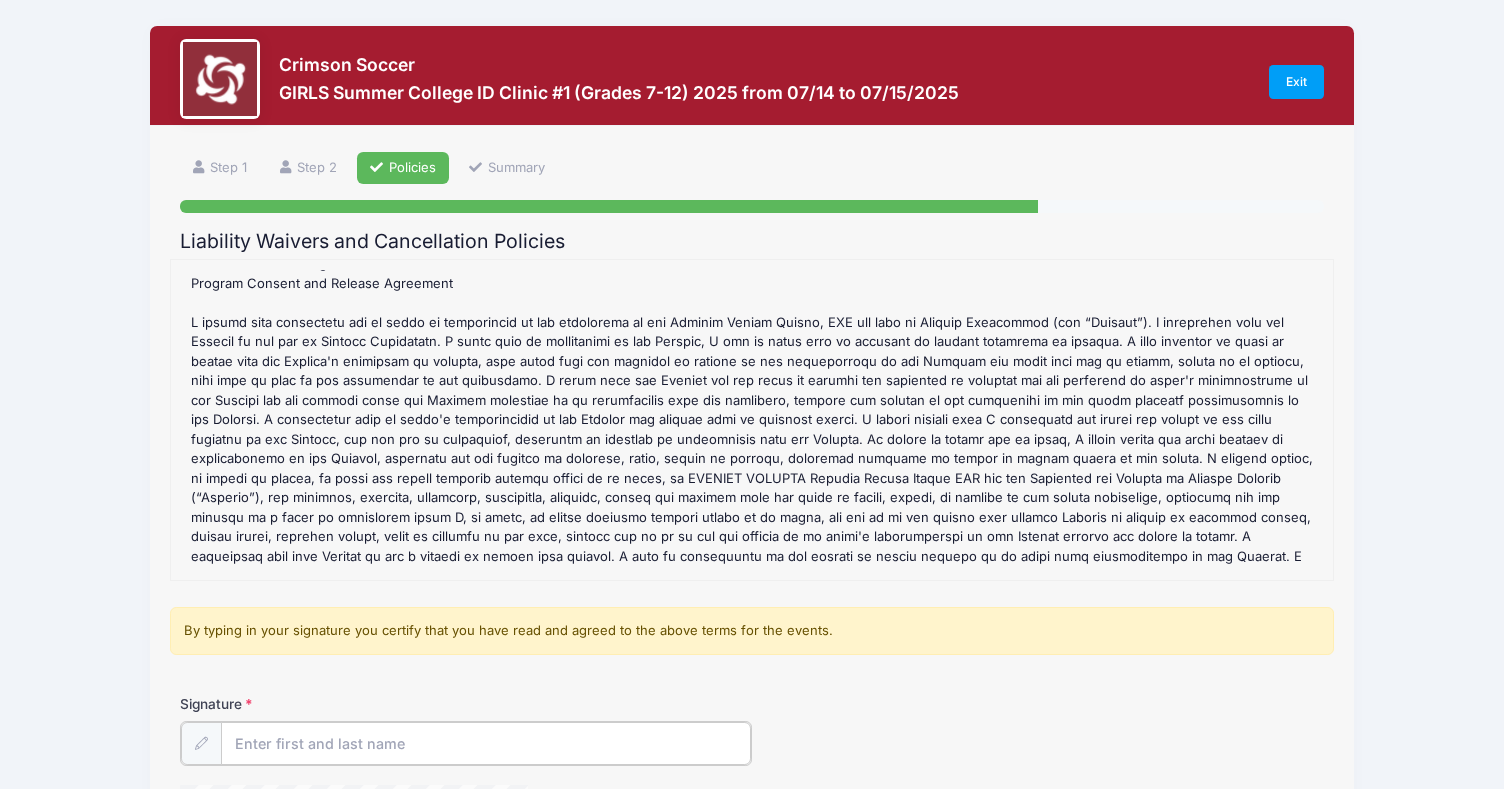 click on "Signature" at bounding box center [486, 743] 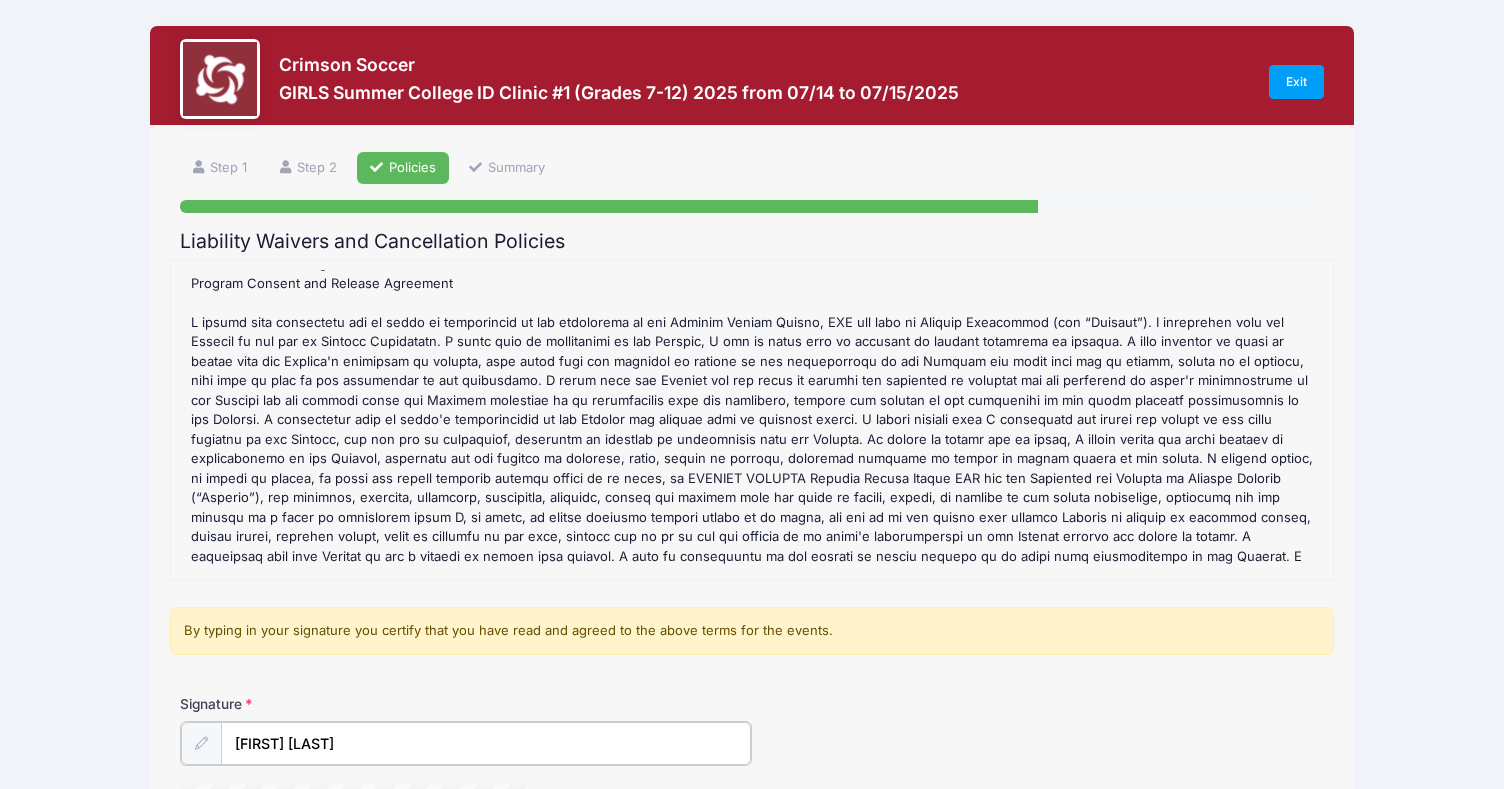 type on "[FIRST] [LAST]" 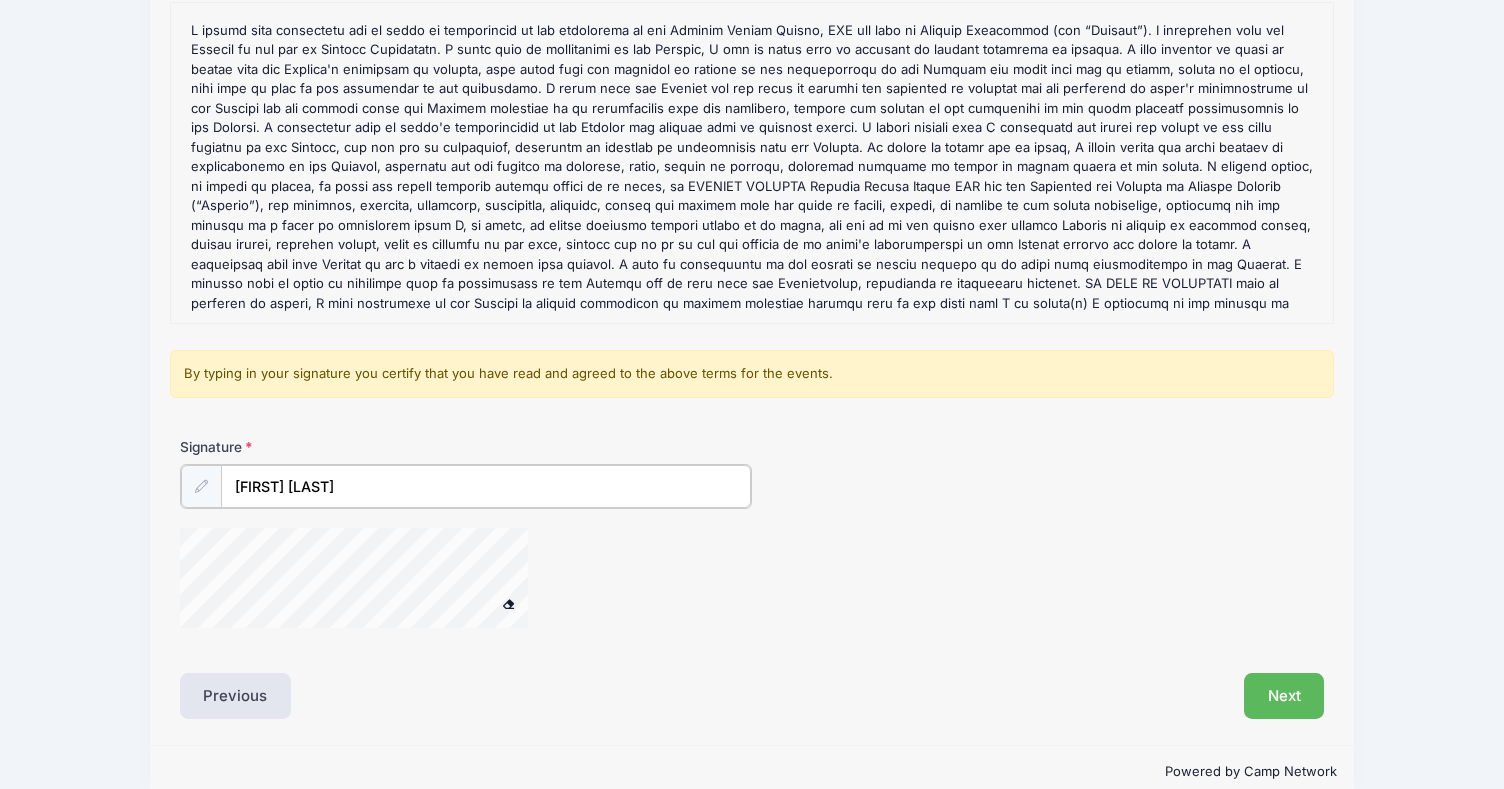 scroll, scrollTop: 290, scrollLeft: 0, axis: vertical 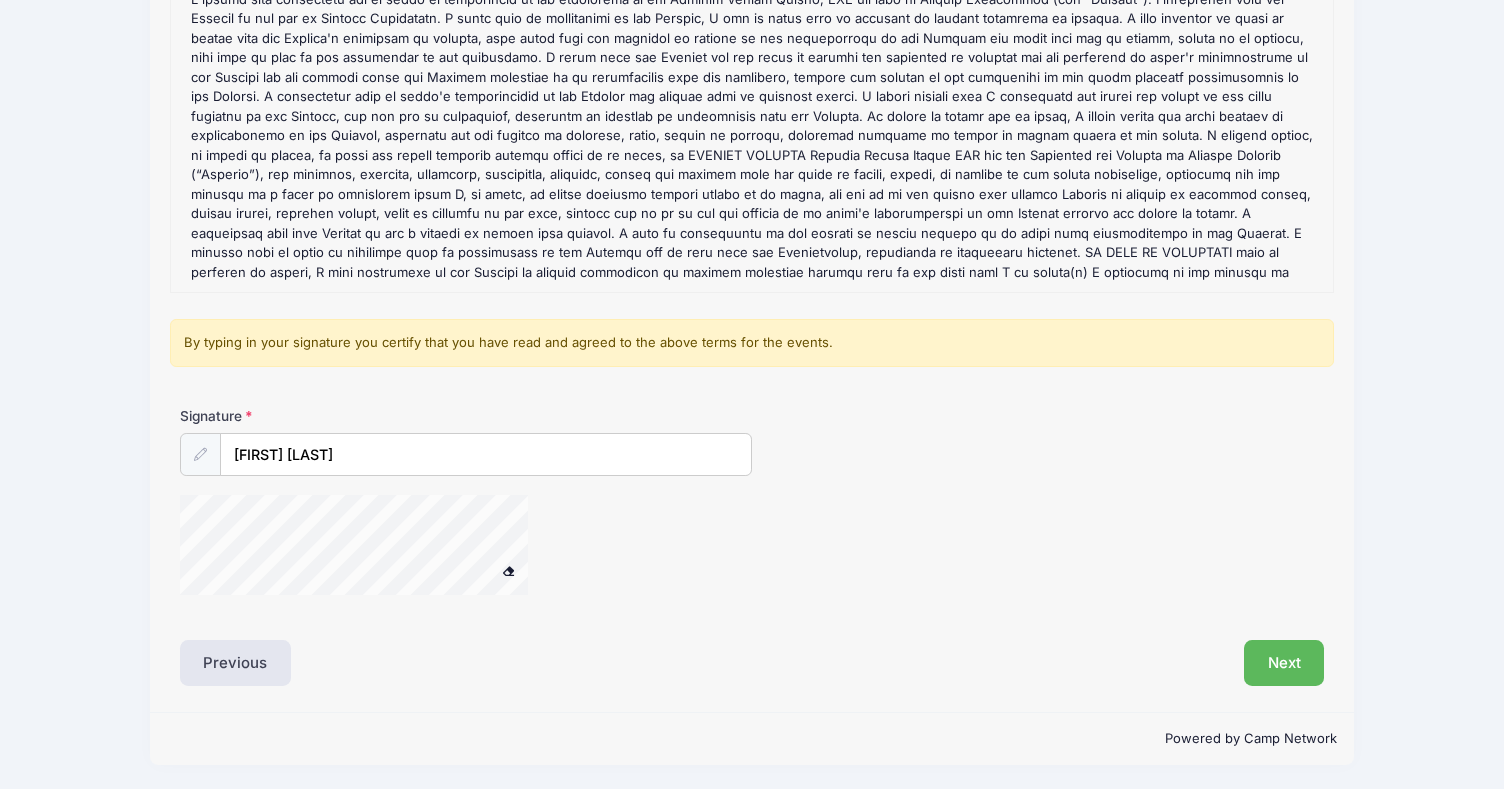 click on "Liability Waivers and Cancellation Policies
GIRLS Summer College ID Clinic #1 (Grades 7-12) 2025 Refund Policy :
Cancellation and Refund Policy
There are no refunds within 14 days of the program, however, credit will be given for future programs. Refunds will be honored 14 days prior to the program with good reason, however, a $50 administrative fee will be charged.
GIRLS Summer College ID Clinic #1 (Grades 7-12) 2025 Waiver(s) :
Program Consent and Release Agreement
By typing in your signature you certify that you have read and agreed to the above terms for the events.
Signature
Alon Gorodetsky" at bounding box center (752, 314) 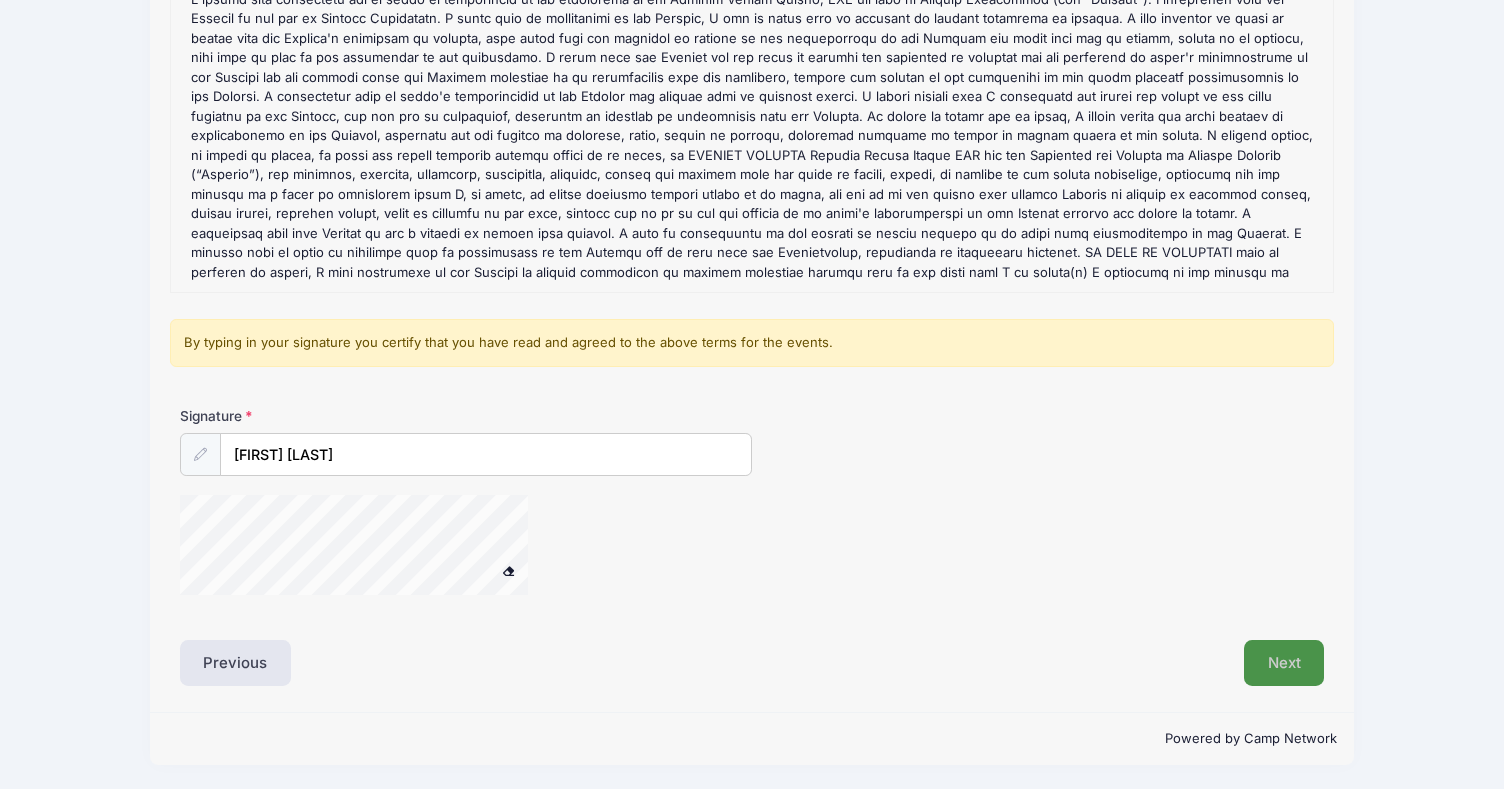 click on "Next" at bounding box center (1284, 663) 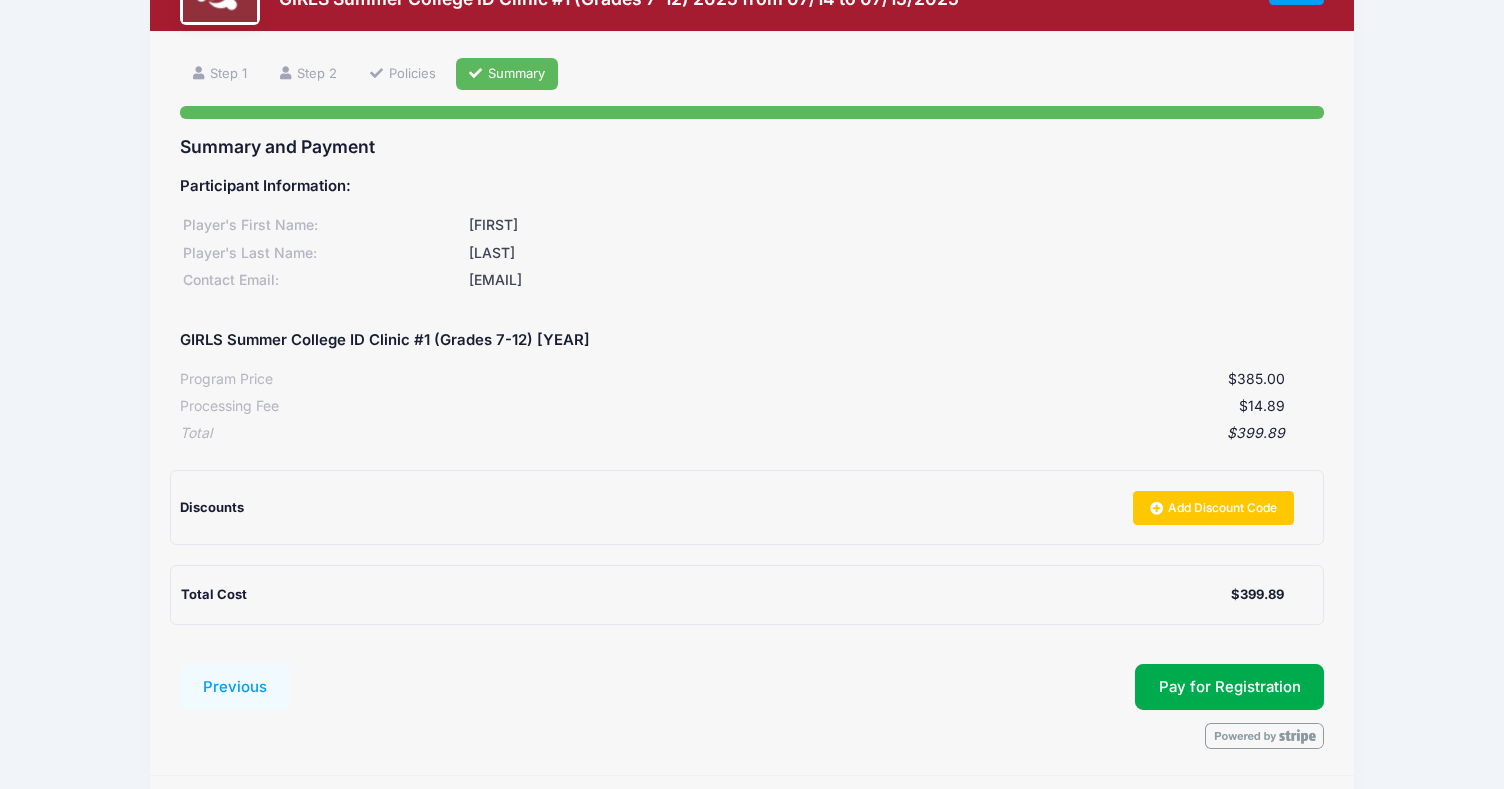 scroll, scrollTop: 0, scrollLeft: 0, axis: both 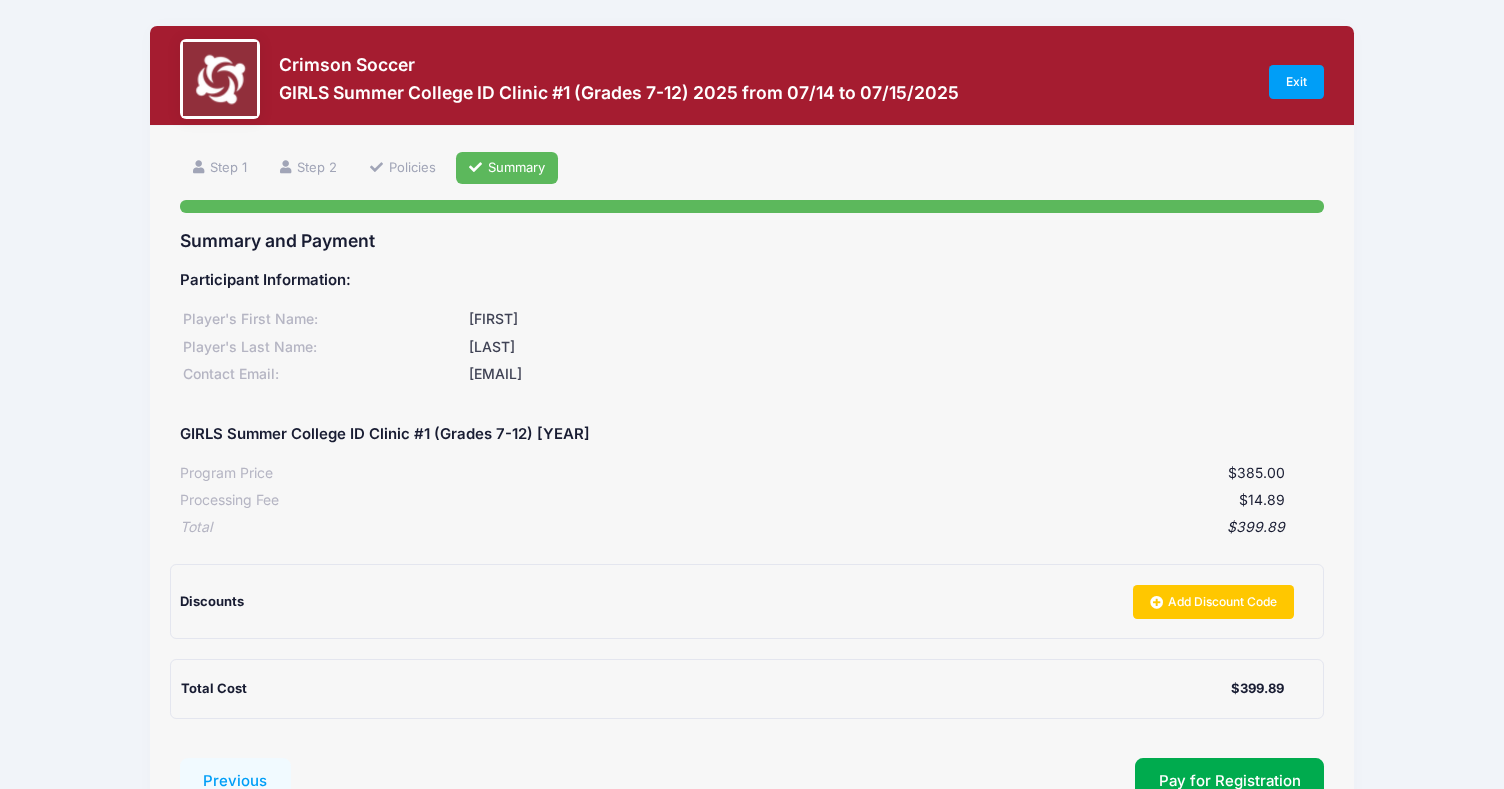 click on "Participant Information:
Player's First Name:
Maya
Player's Last Name:
Gorodetsky
Contact Email:
alon.gorodetsky@gmail.com" at bounding box center [752, 321] 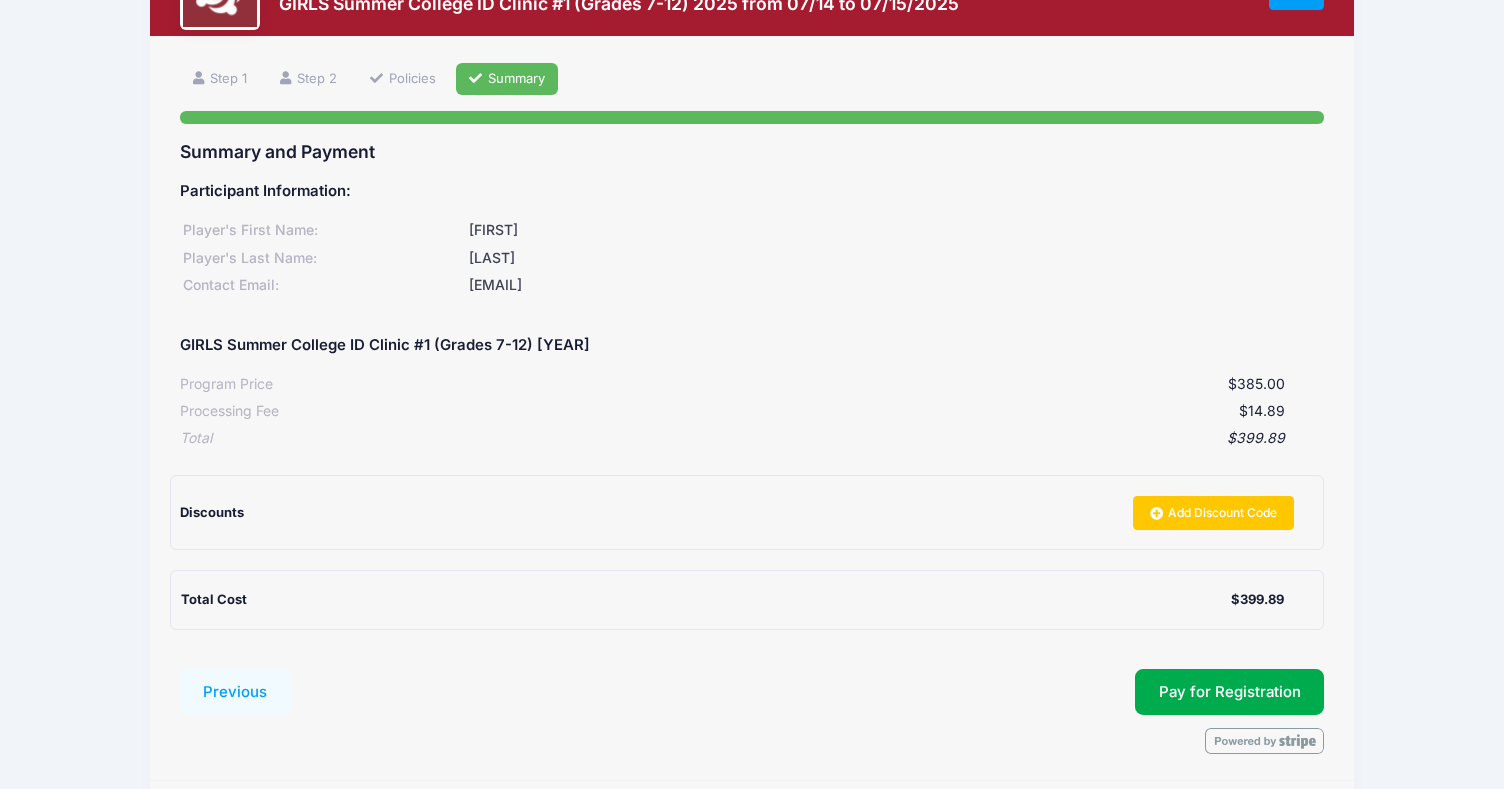 scroll, scrollTop: 159, scrollLeft: 0, axis: vertical 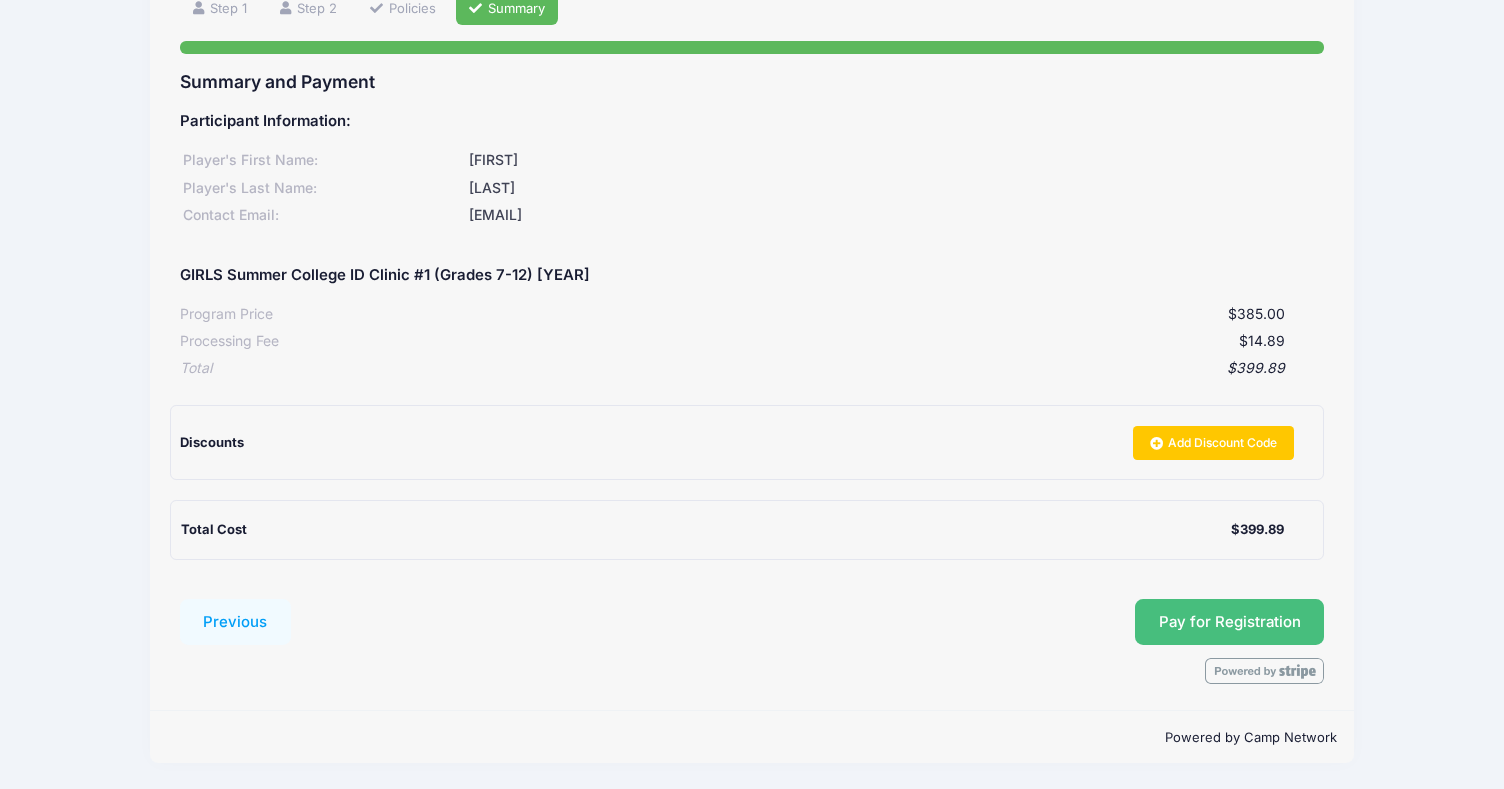 click on "Pay for Registration" at bounding box center (1230, 622) 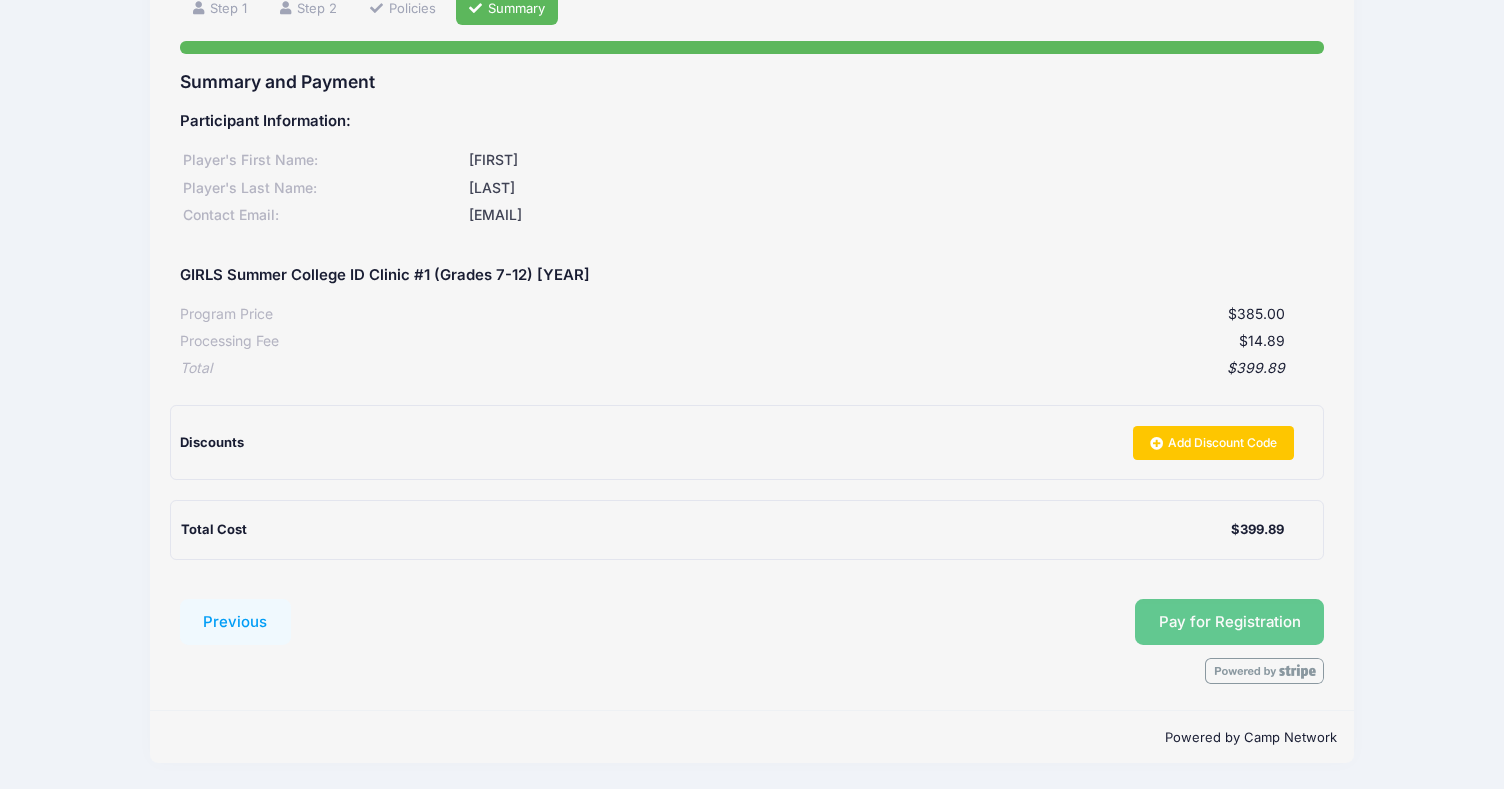 scroll, scrollTop: 0, scrollLeft: 0, axis: both 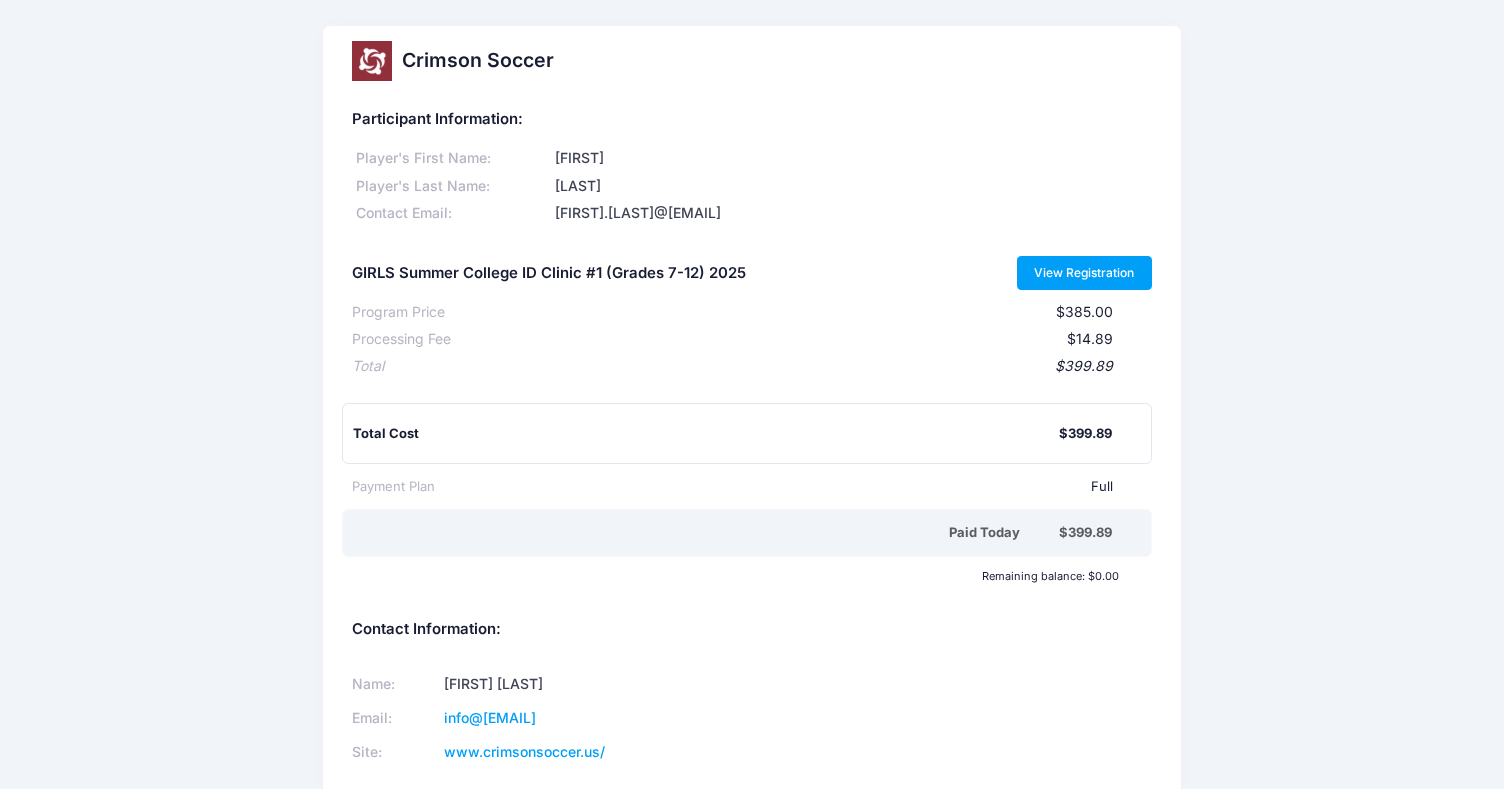 click on "View Registration" at bounding box center [1084, 273] 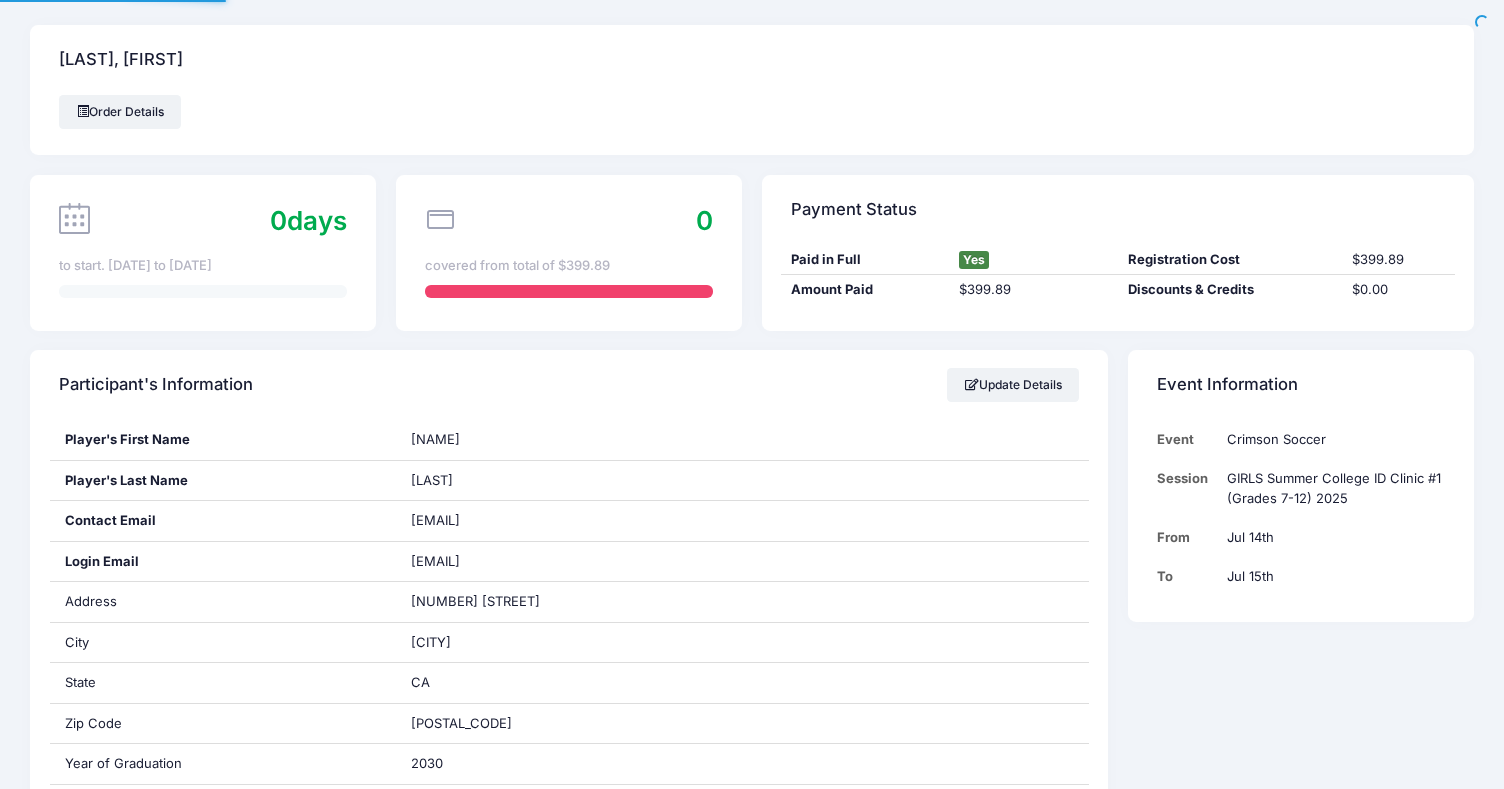scroll, scrollTop: 0, scrollLeft: 0, axis: both 